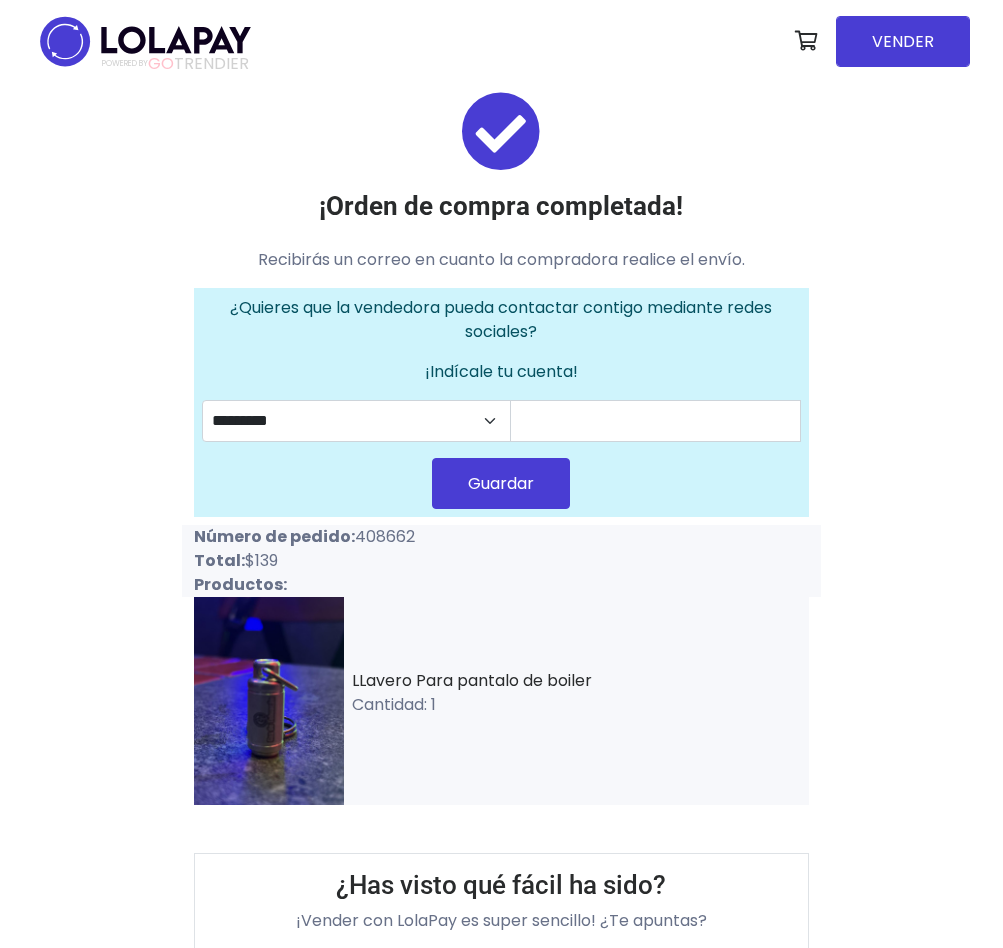 scroll, scrollTop: 0, scrollLeft: 0, axis: both 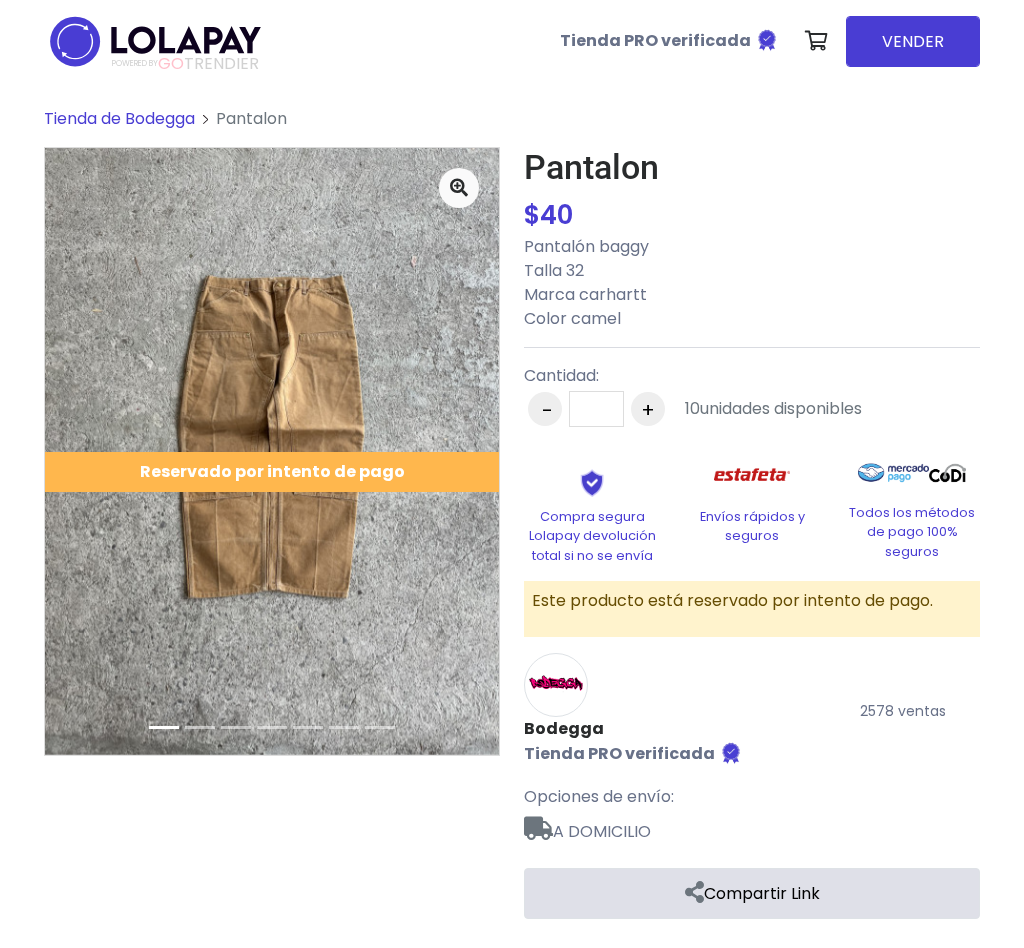 click on "Tienda de Bodegga" at bounding box center (119, 118) 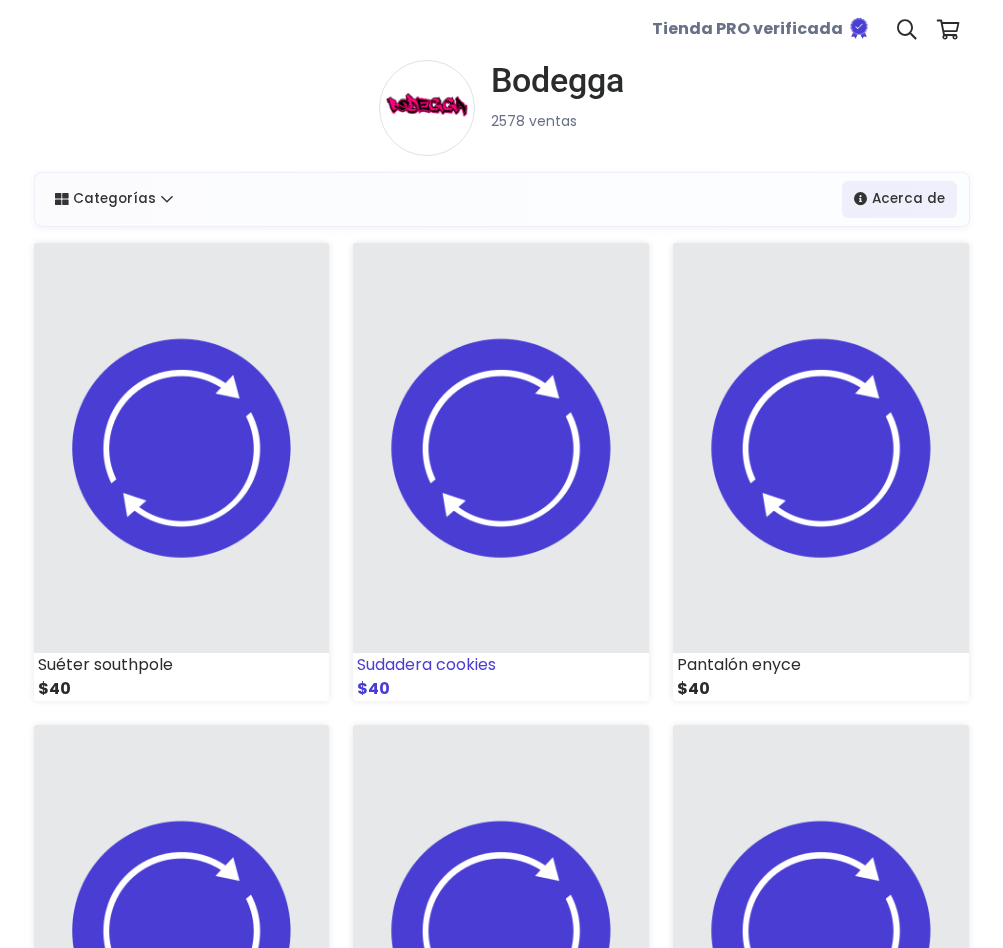 scroll, scrollTop: 0, scrollLeft: 0, axis: both 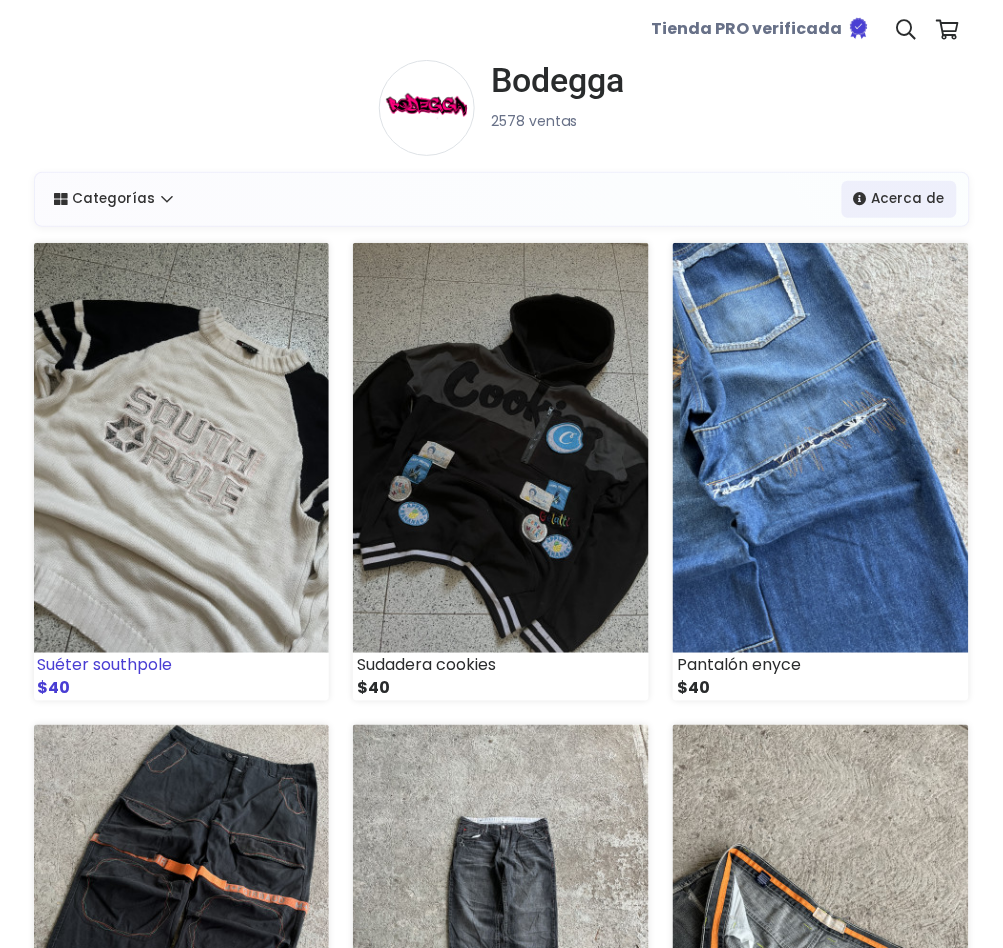 click at bounding box center (182, 448) 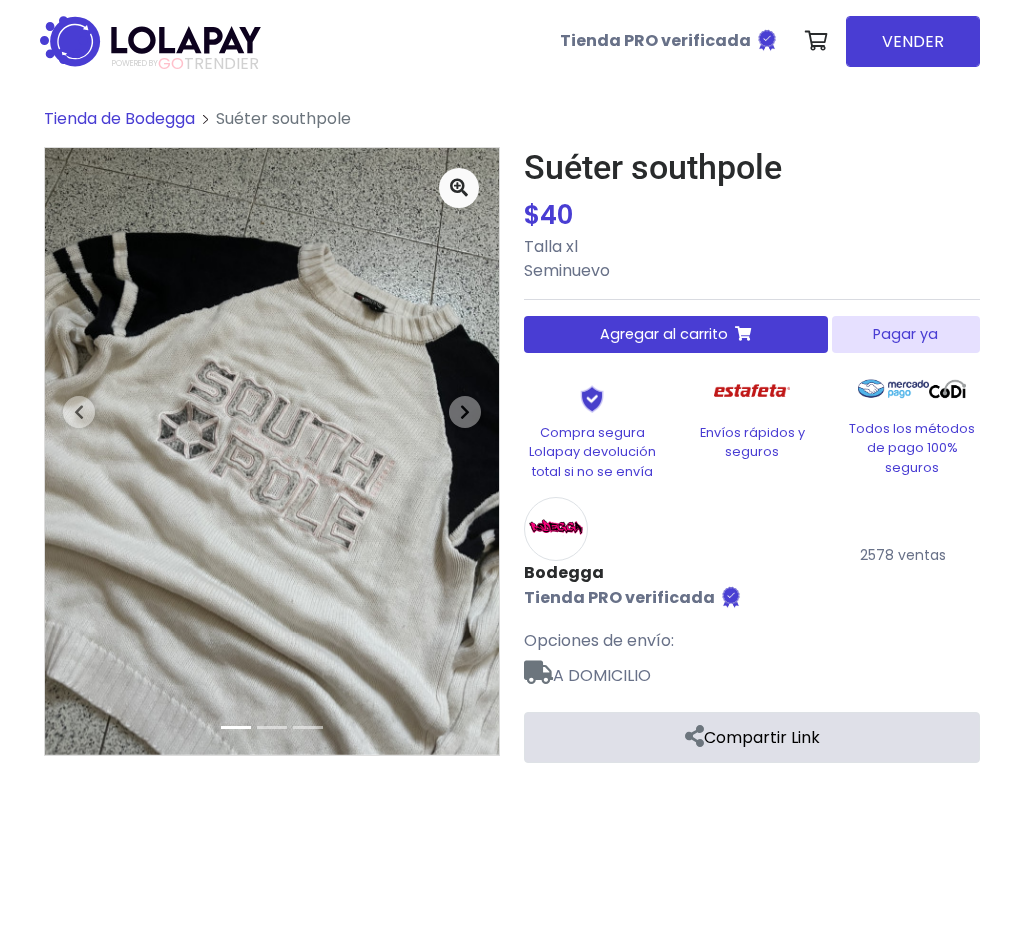 scroll, scrollTop: 0, scrollLeft: 0, axis: both 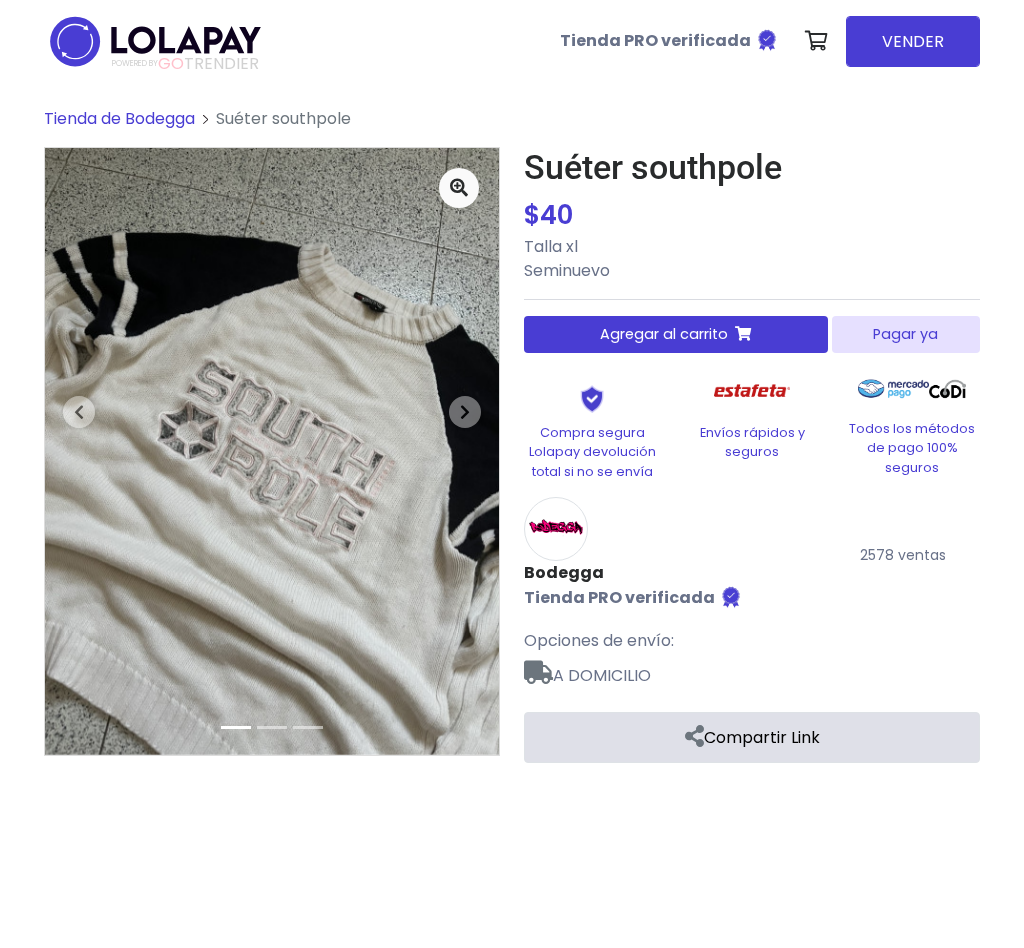 click on "Pagar ya" at bounding box center (906, 334) 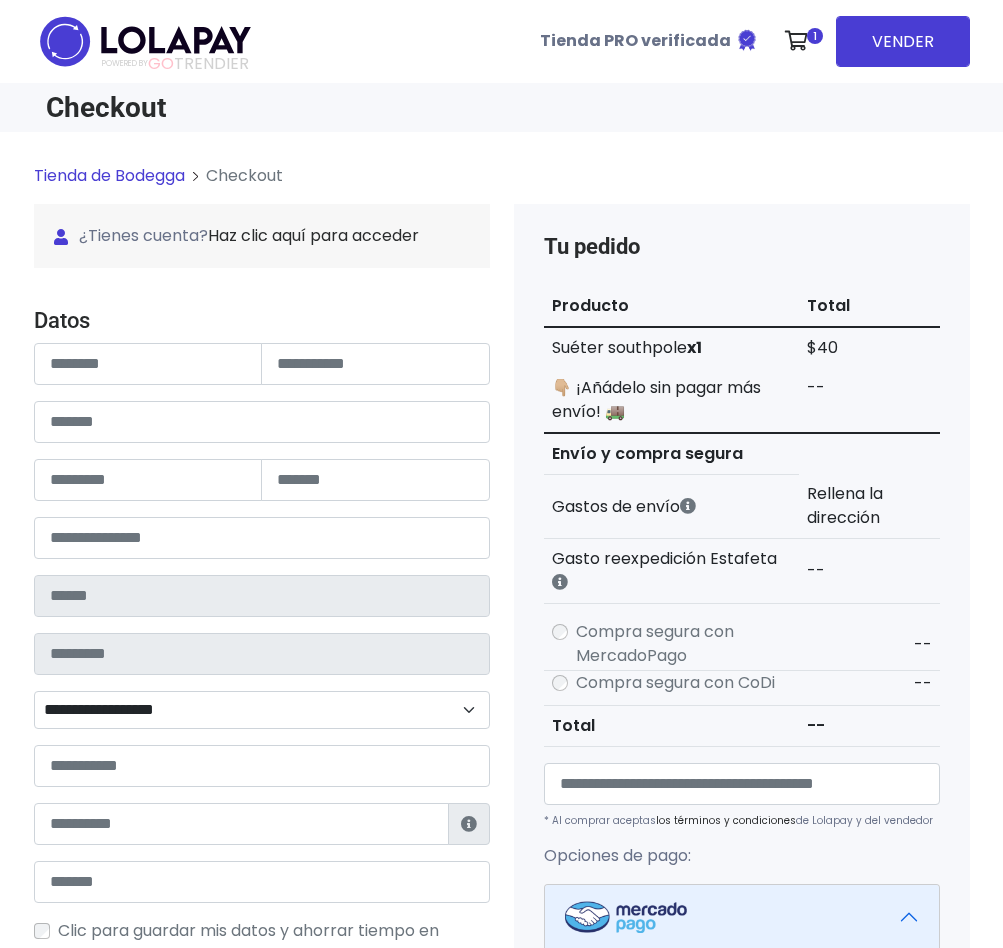 scroll, scrollTop: 0, scrollLeft: 0, axis: both 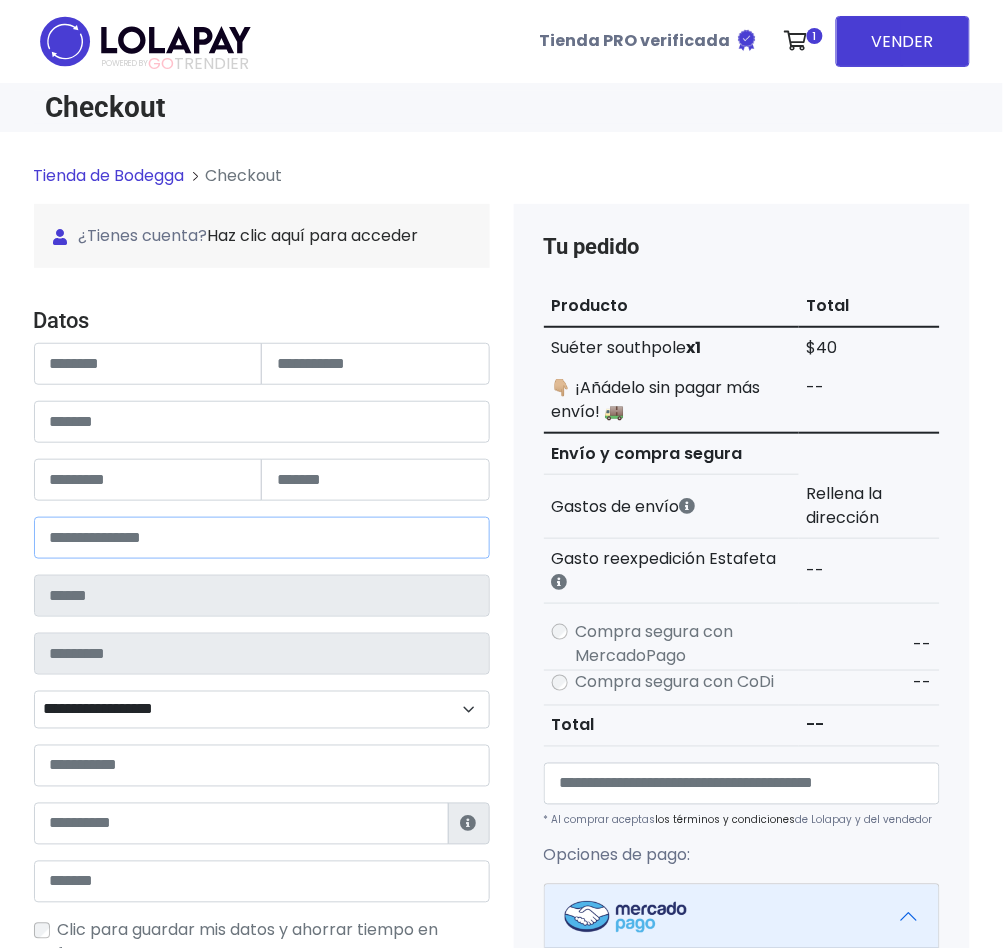 click at bounding box center [262, 538] 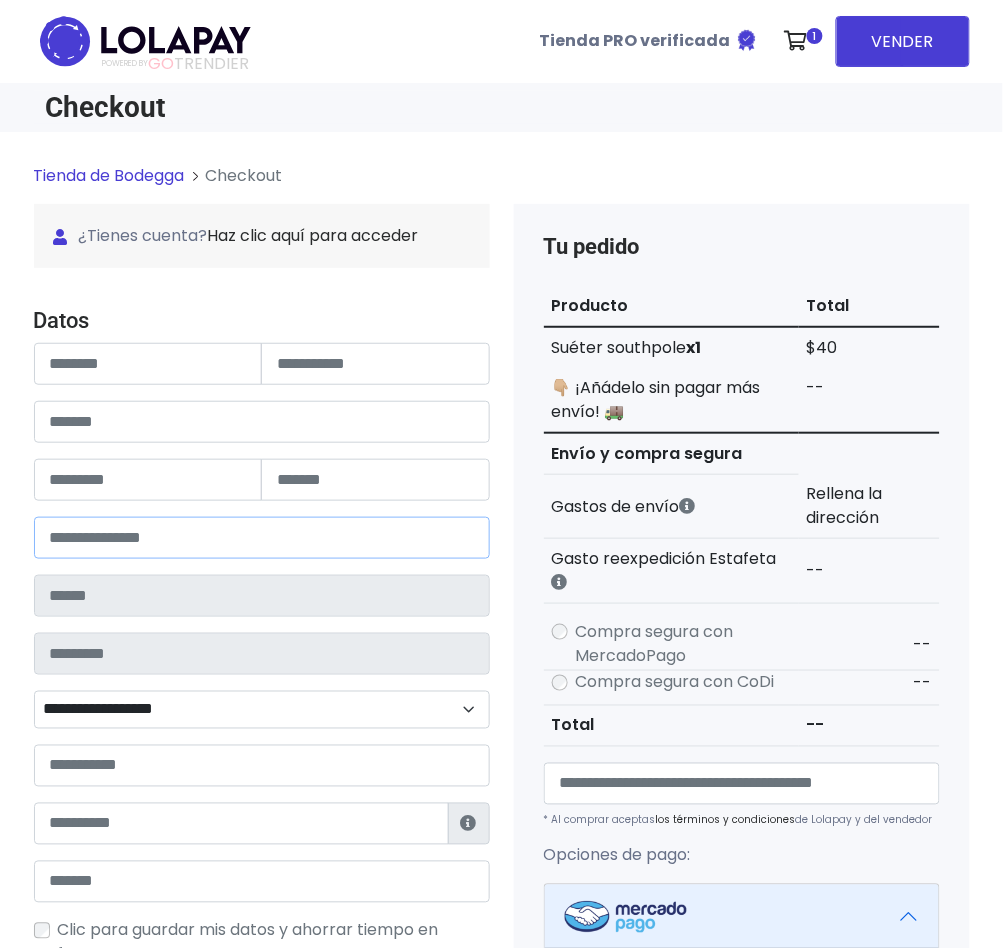 type on "**********" 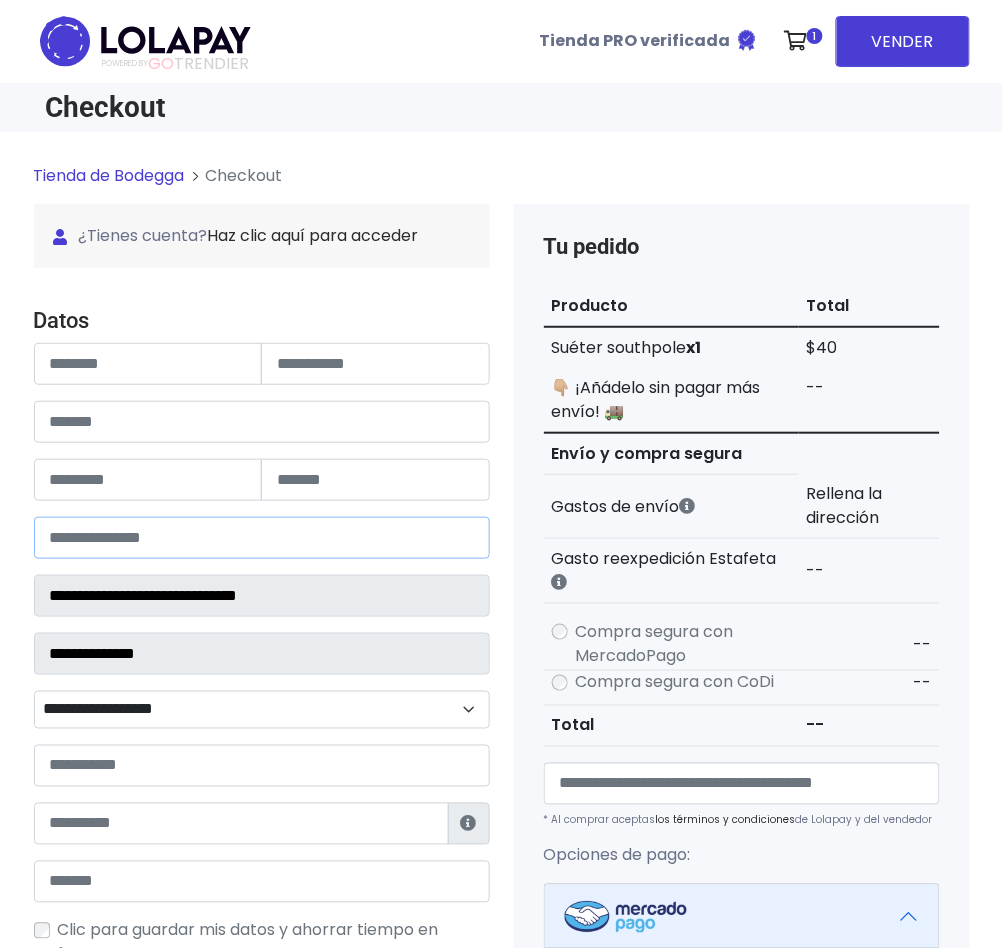 select 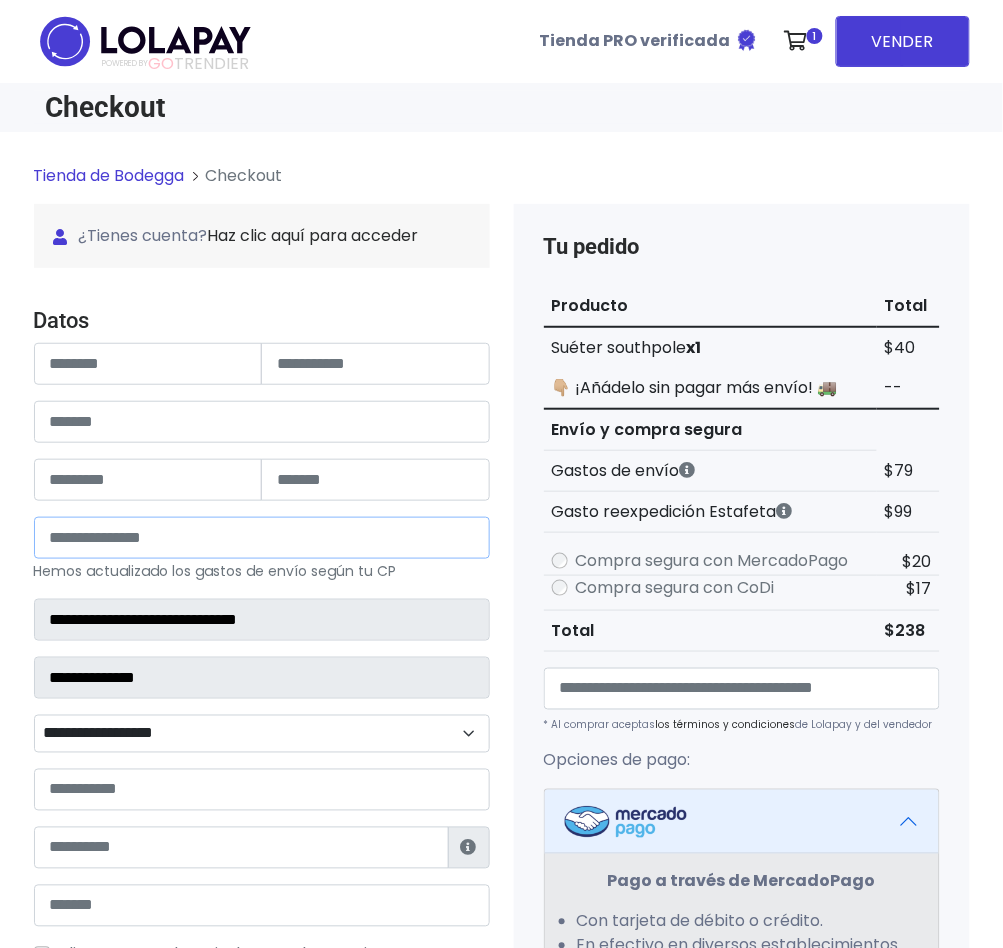click on "*****" at bounding box center (262, 538) 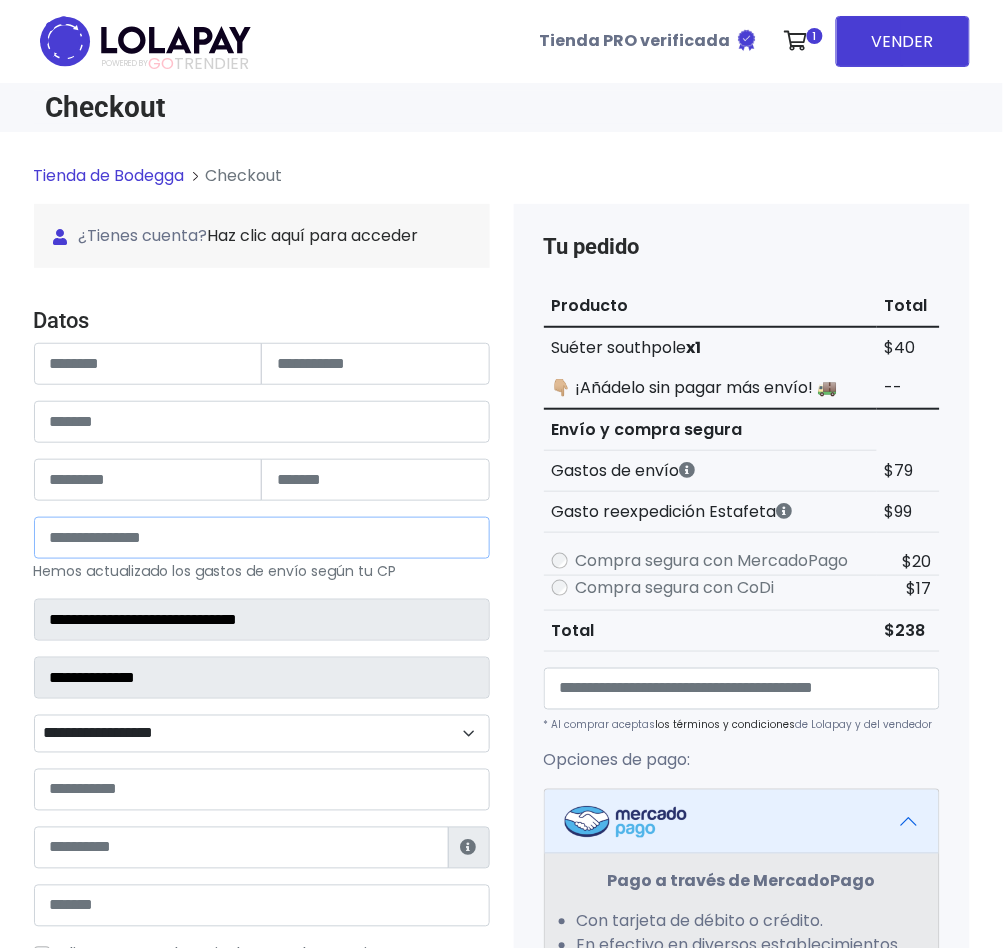 type on "******" 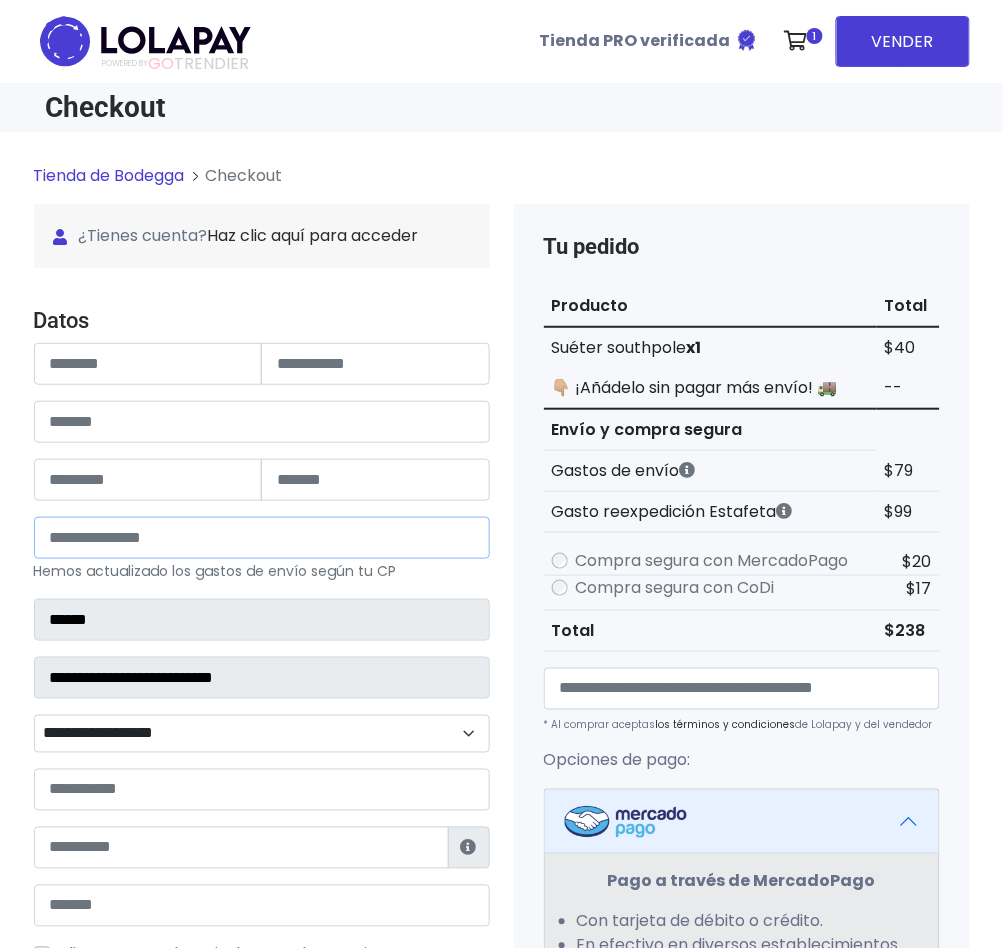 select 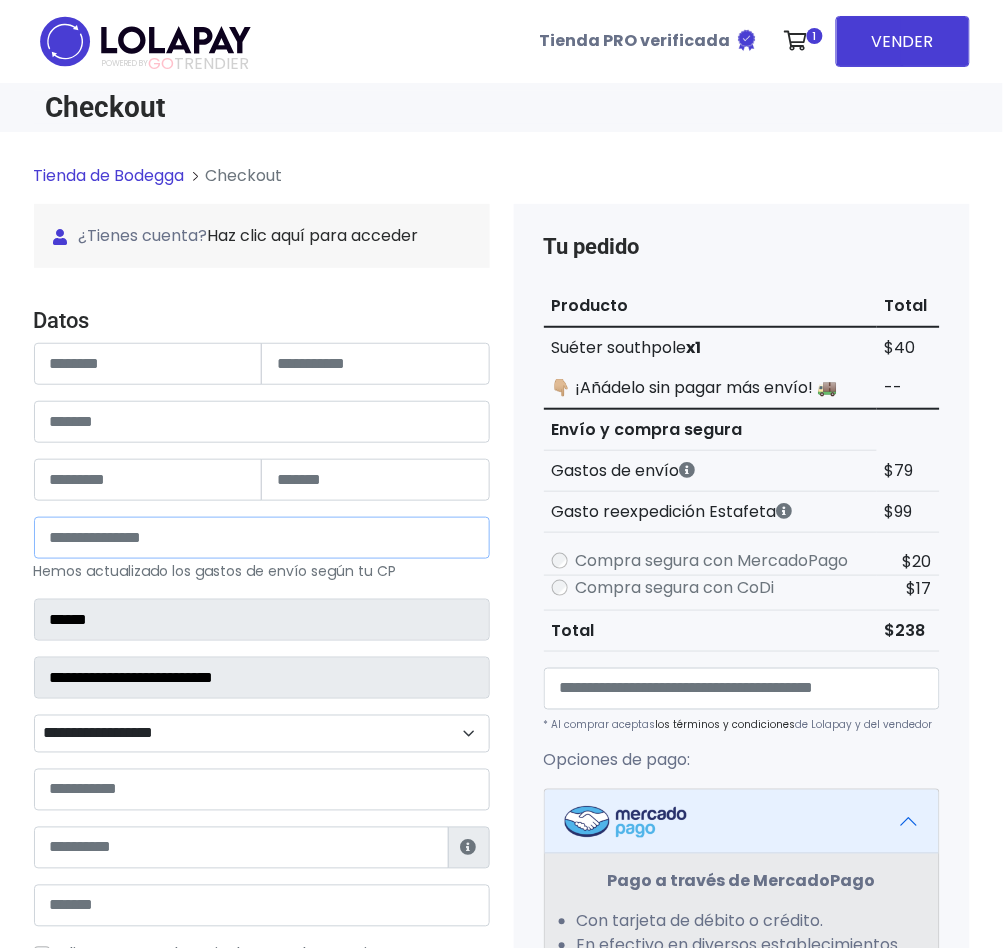 type on "*****" 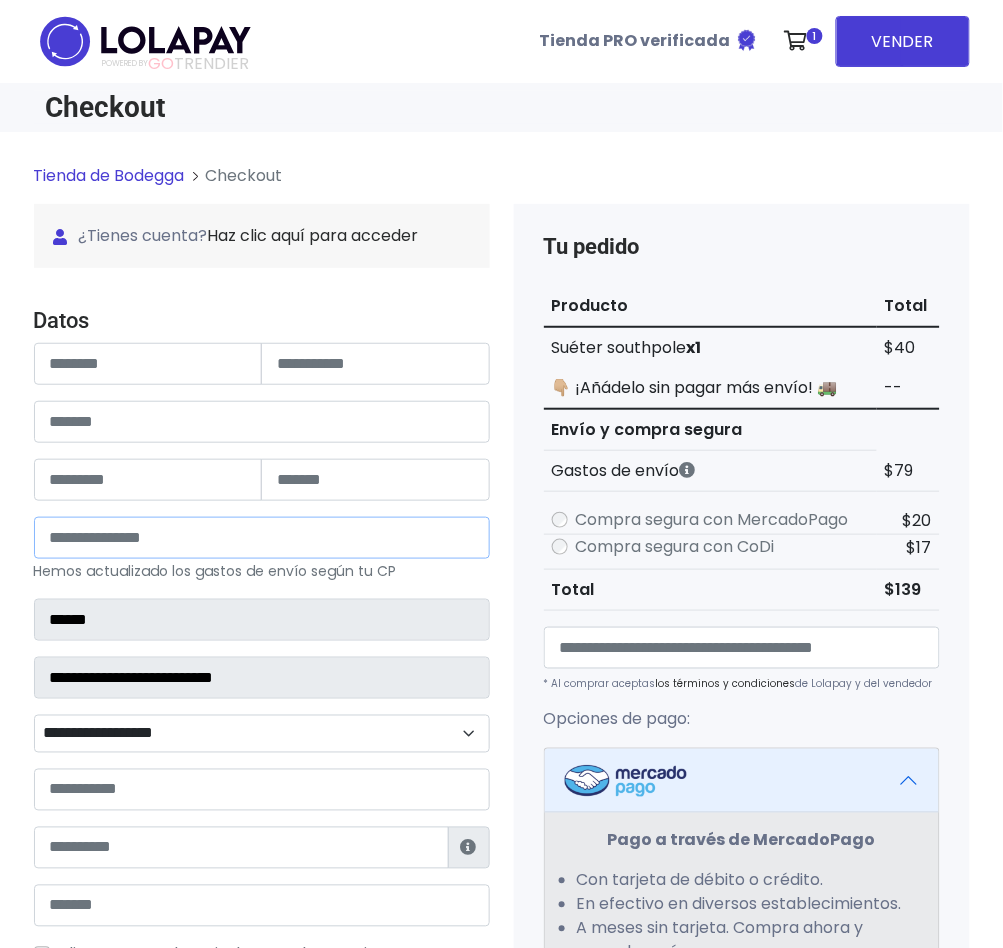 click on "*****" at bounding box center (262, 538) 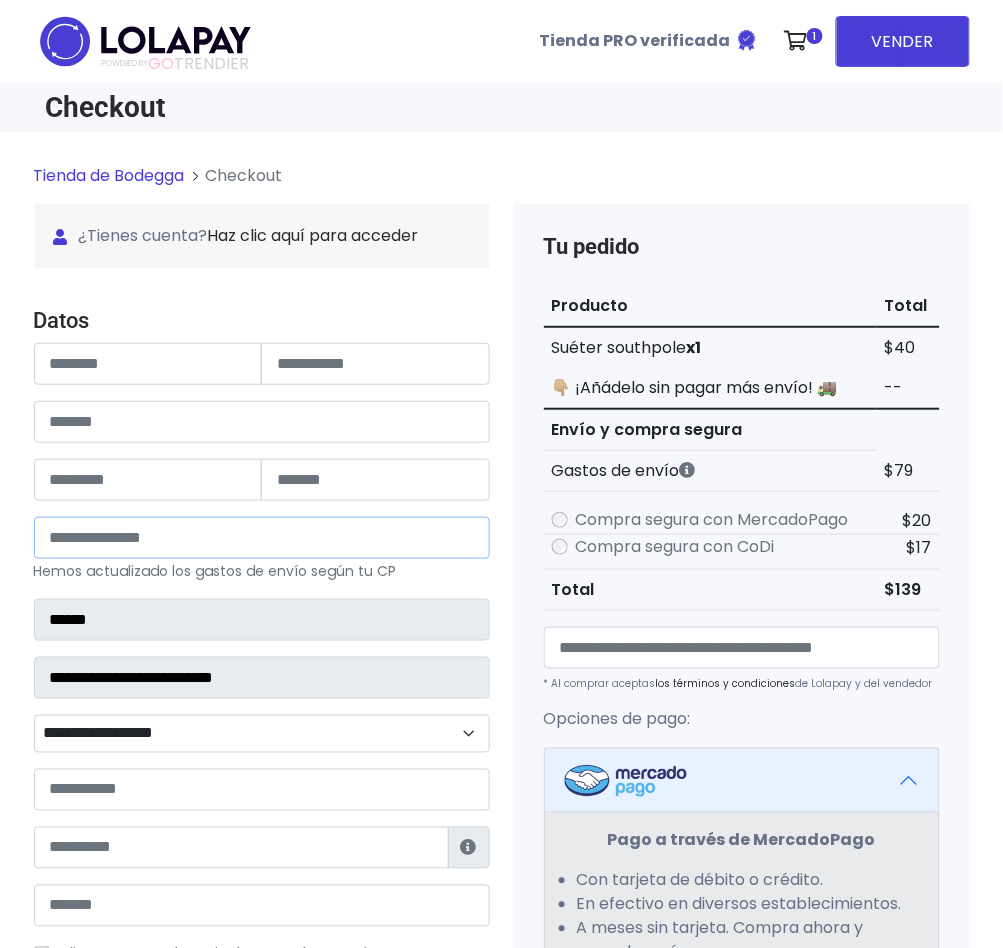 type on "*****" 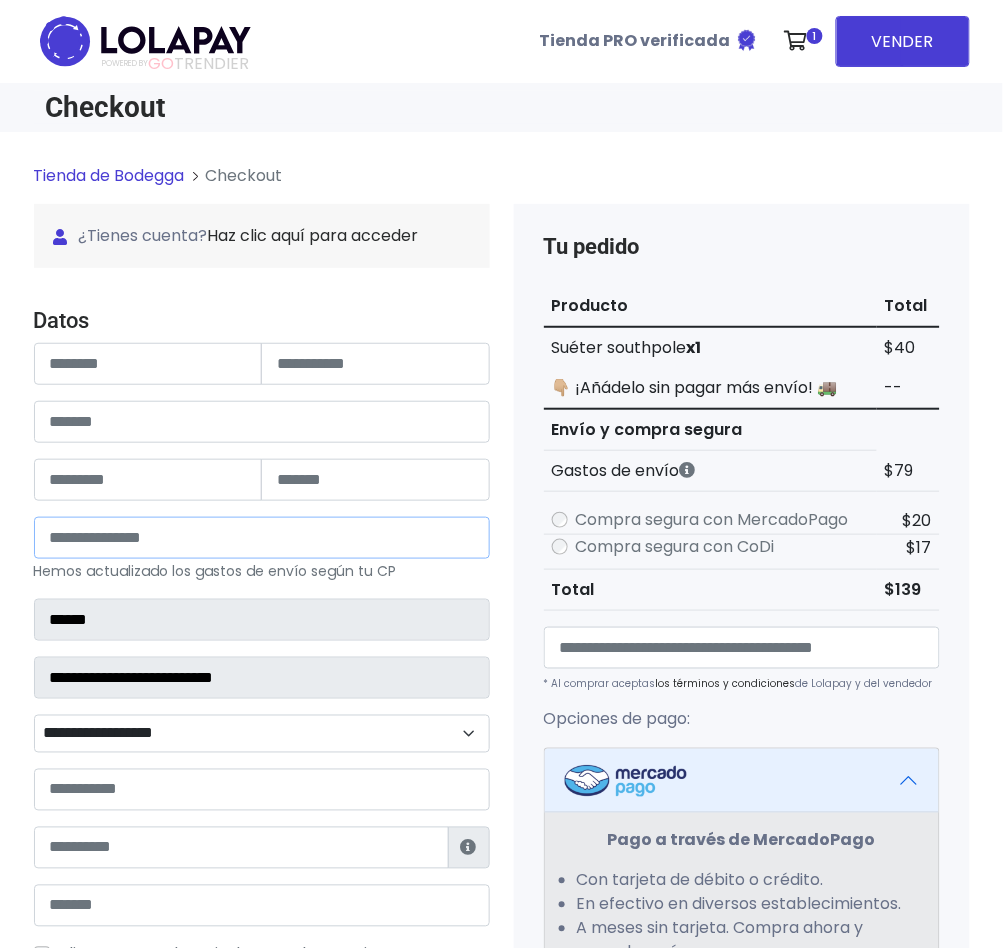type on "******" 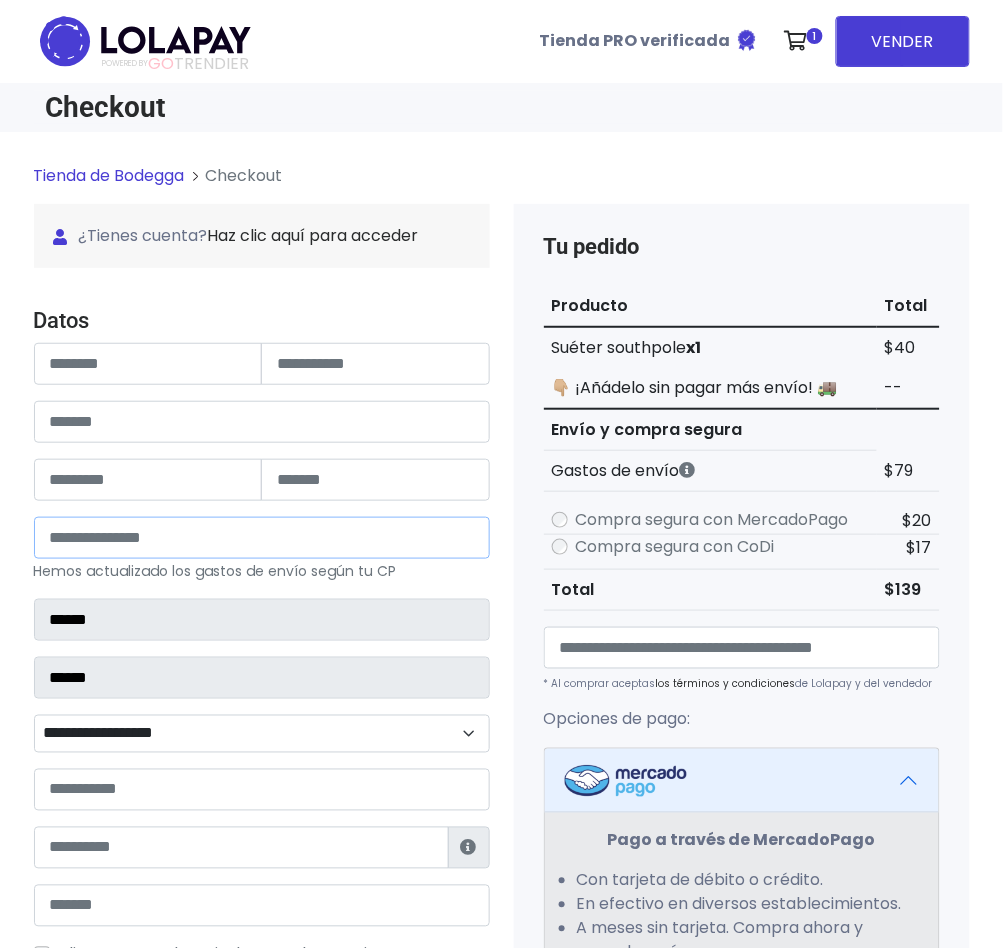 select 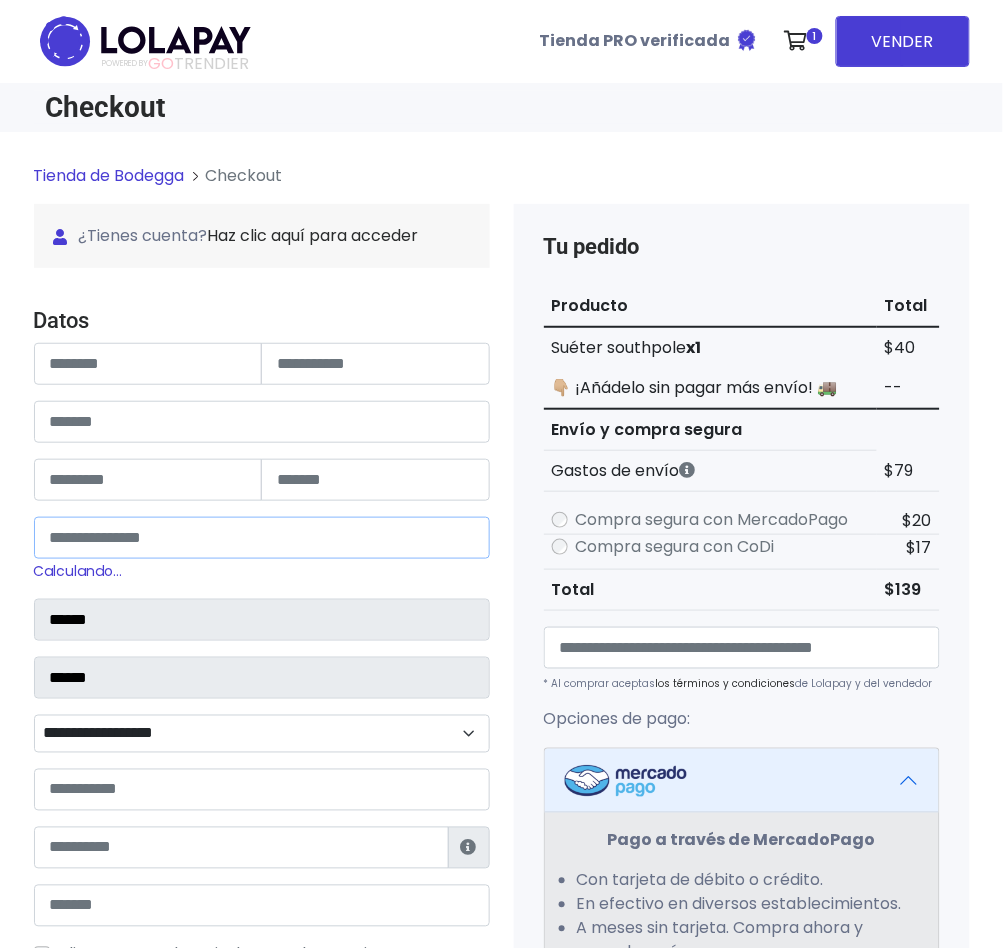 type on "*****" 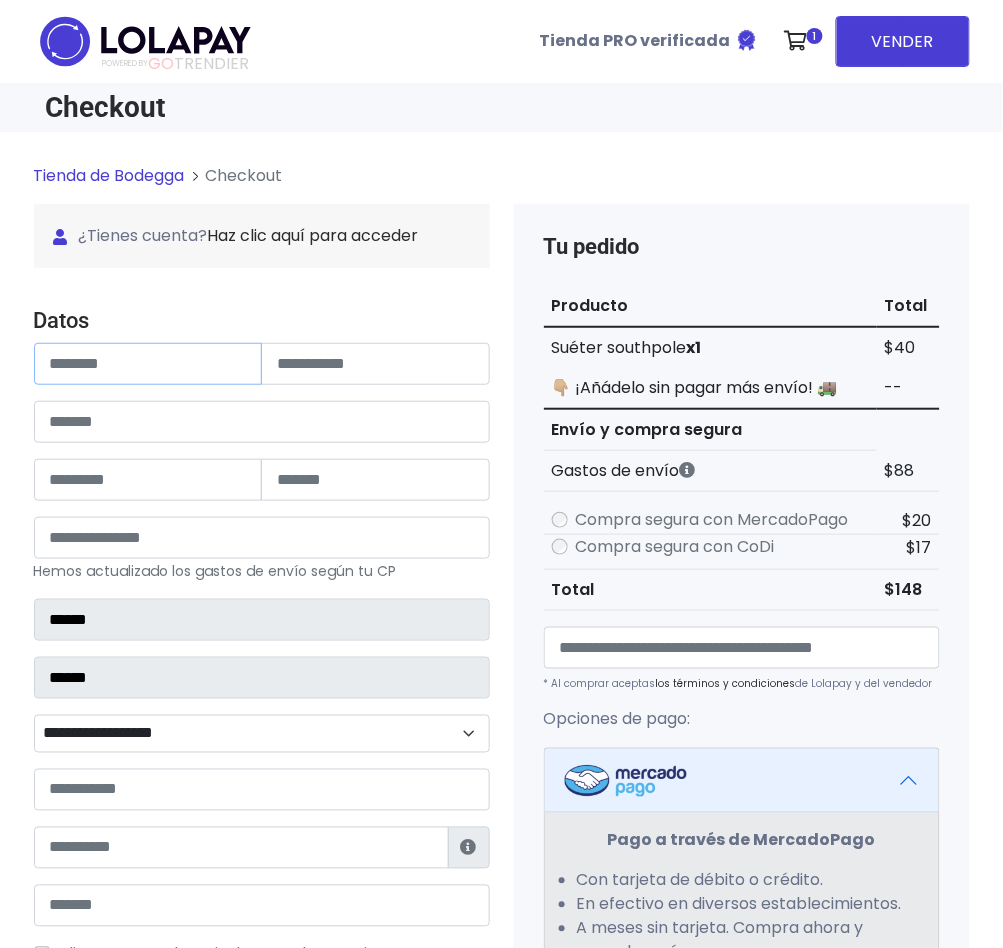 click at bounding box center (148, 364) 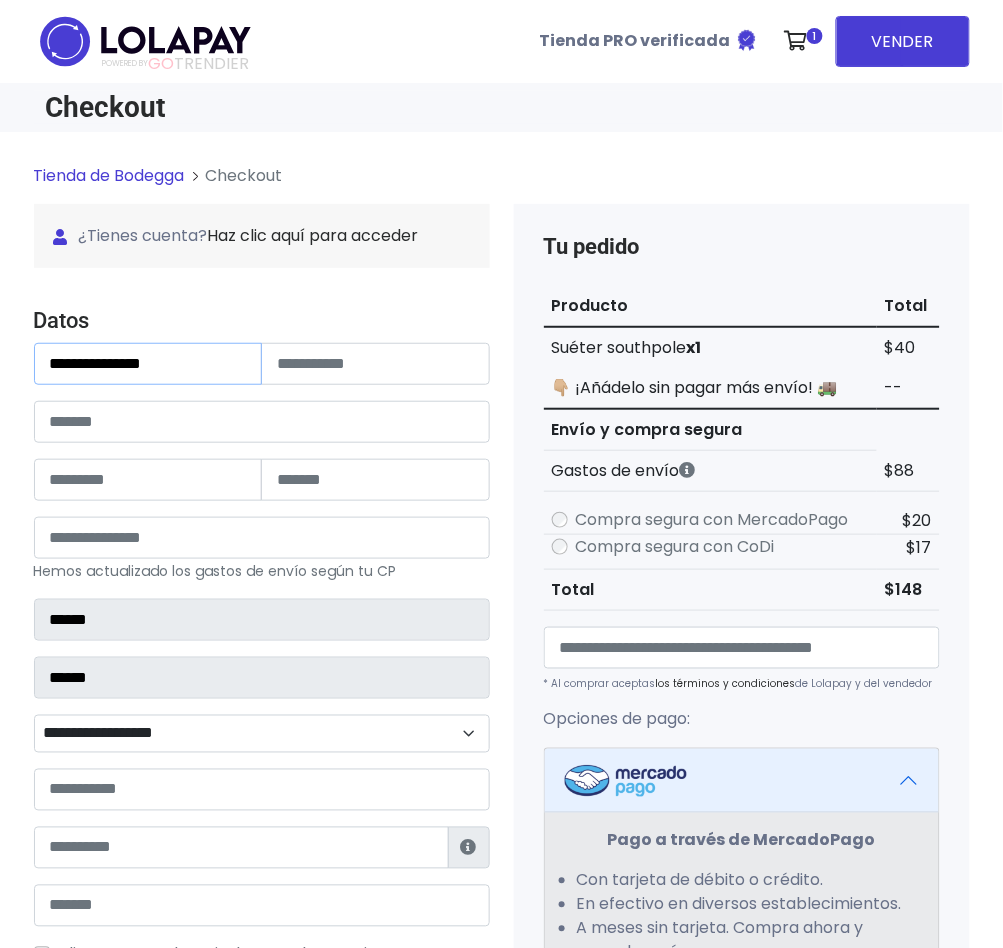 type on "**********" 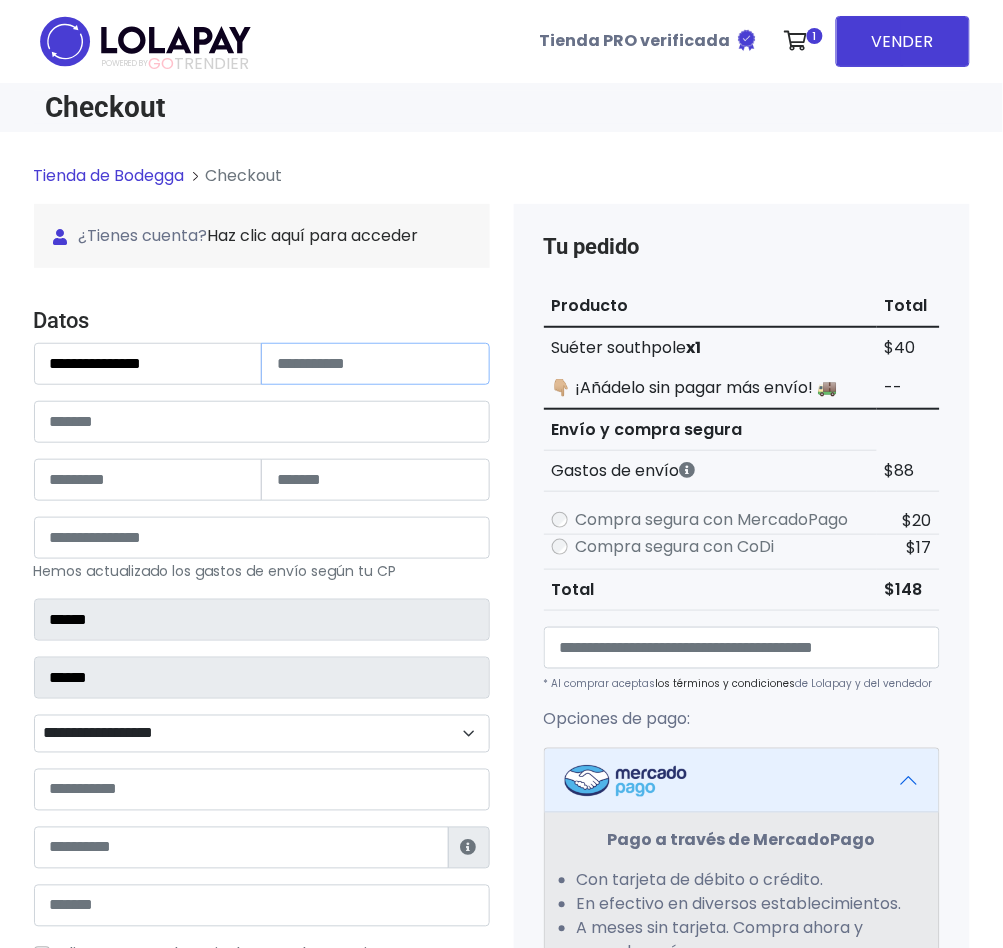 click at bounding box center [375, 364] 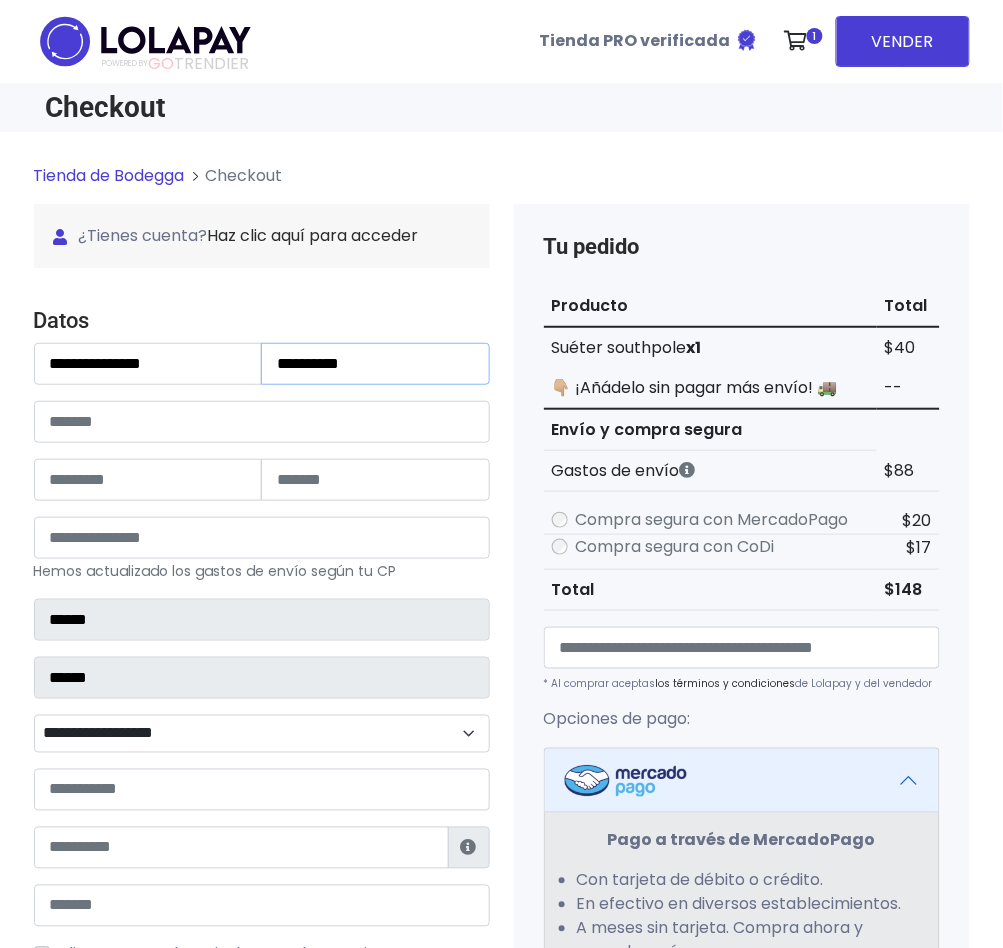 type on "*********" 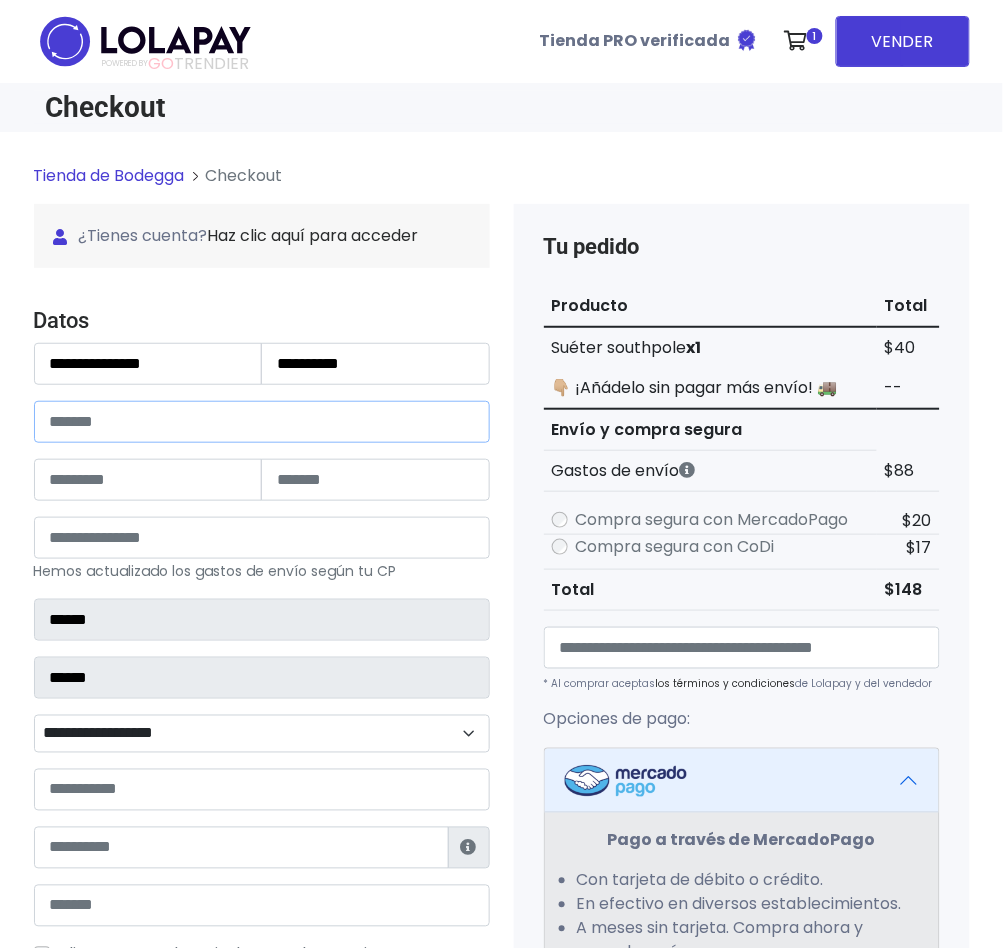 click at bounding box center [262, 422] 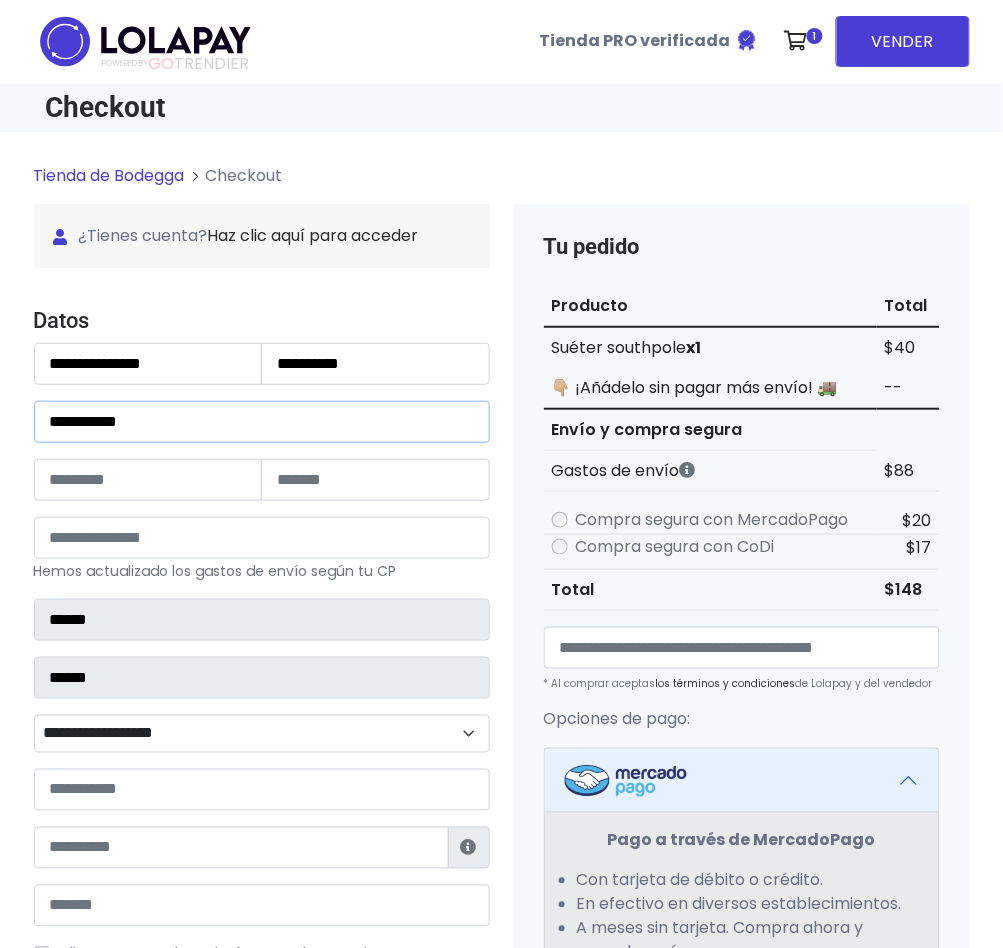 type on "**********" 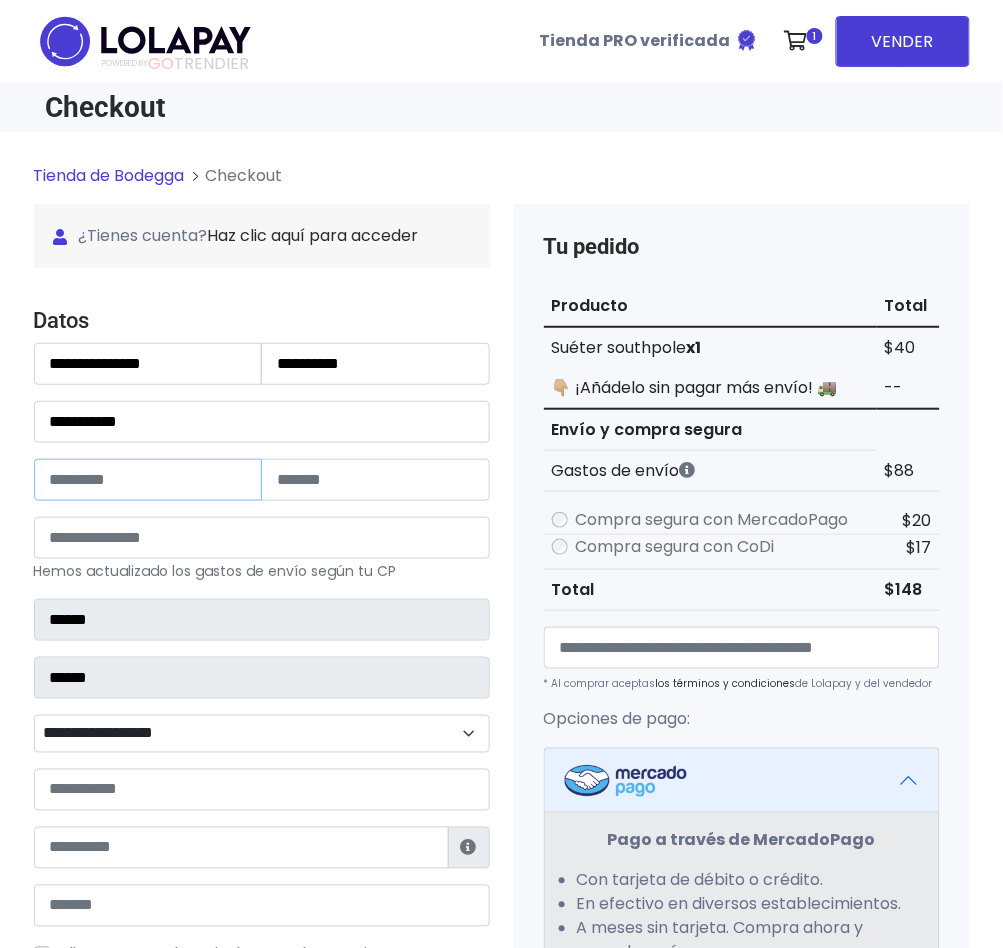 drag, startPoint x: 158, startPoint y: 485, endPoint x: 138, endPoint y: 492, distance: 21.189621 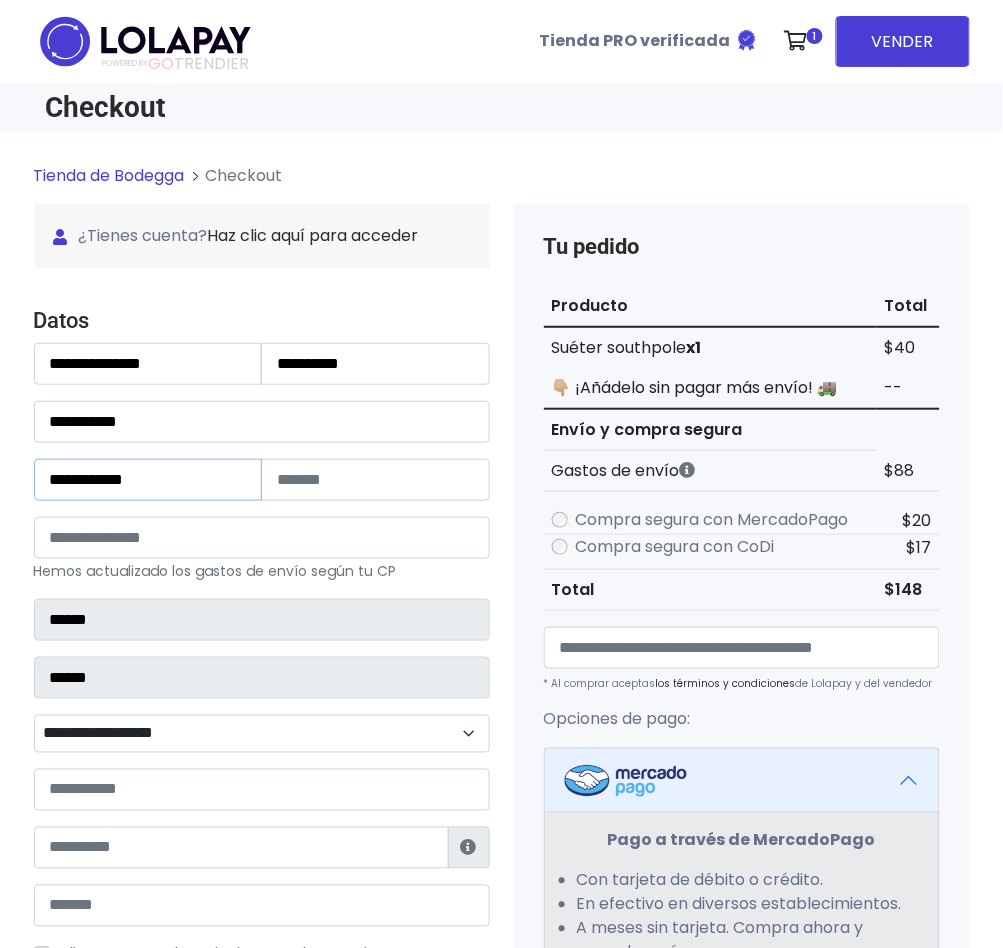 type on "**********" 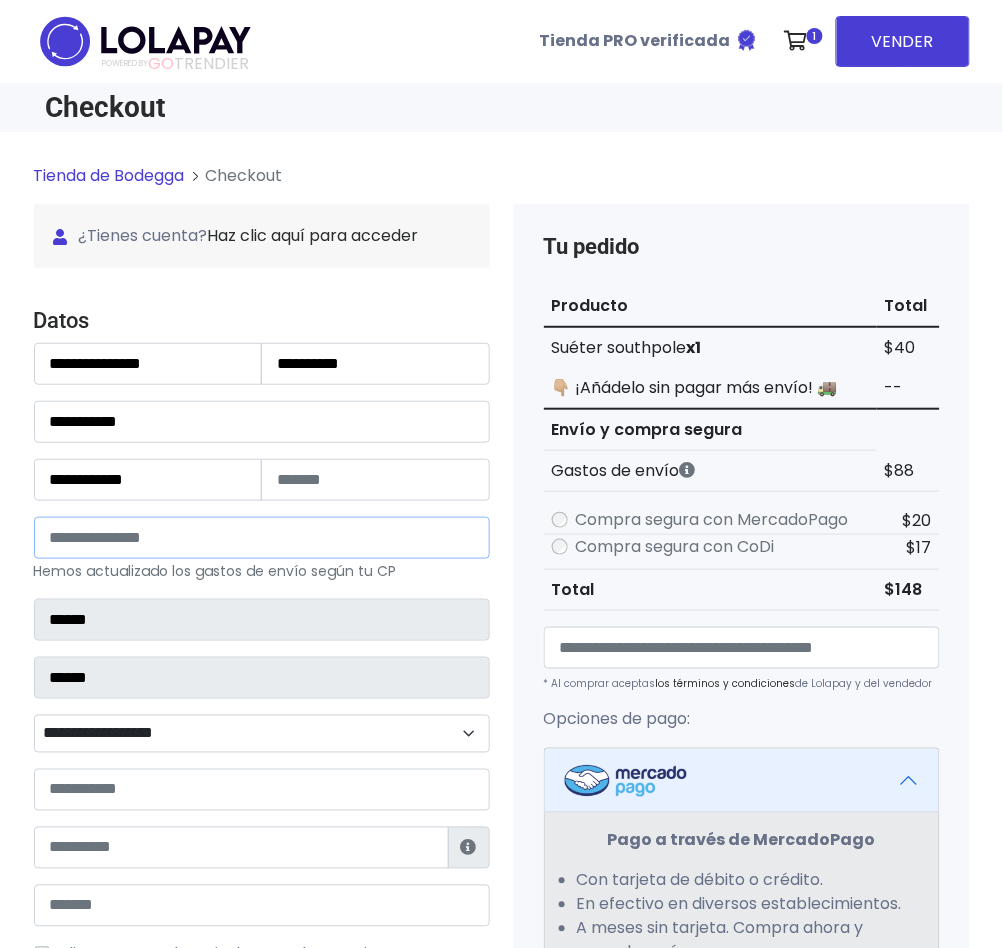 click on "*****" at bounding box center [262, 538] 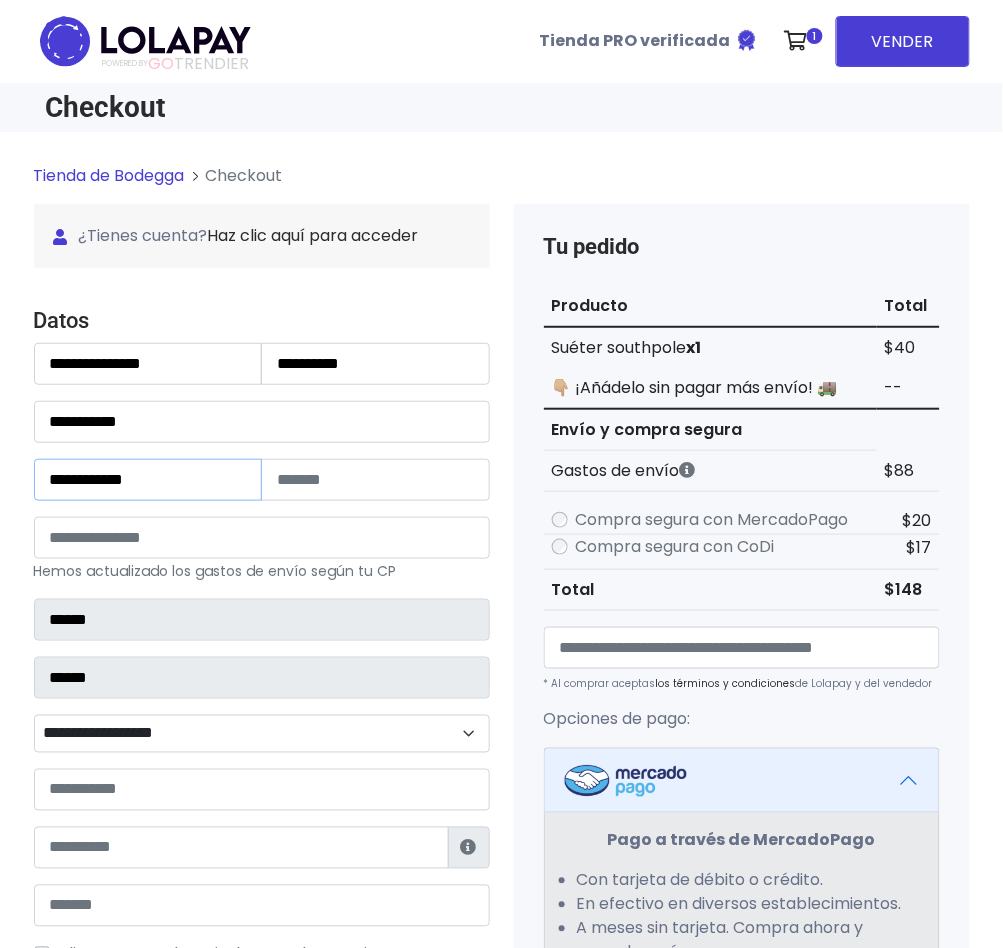 click on "**********" at bounding box center [148, 480] 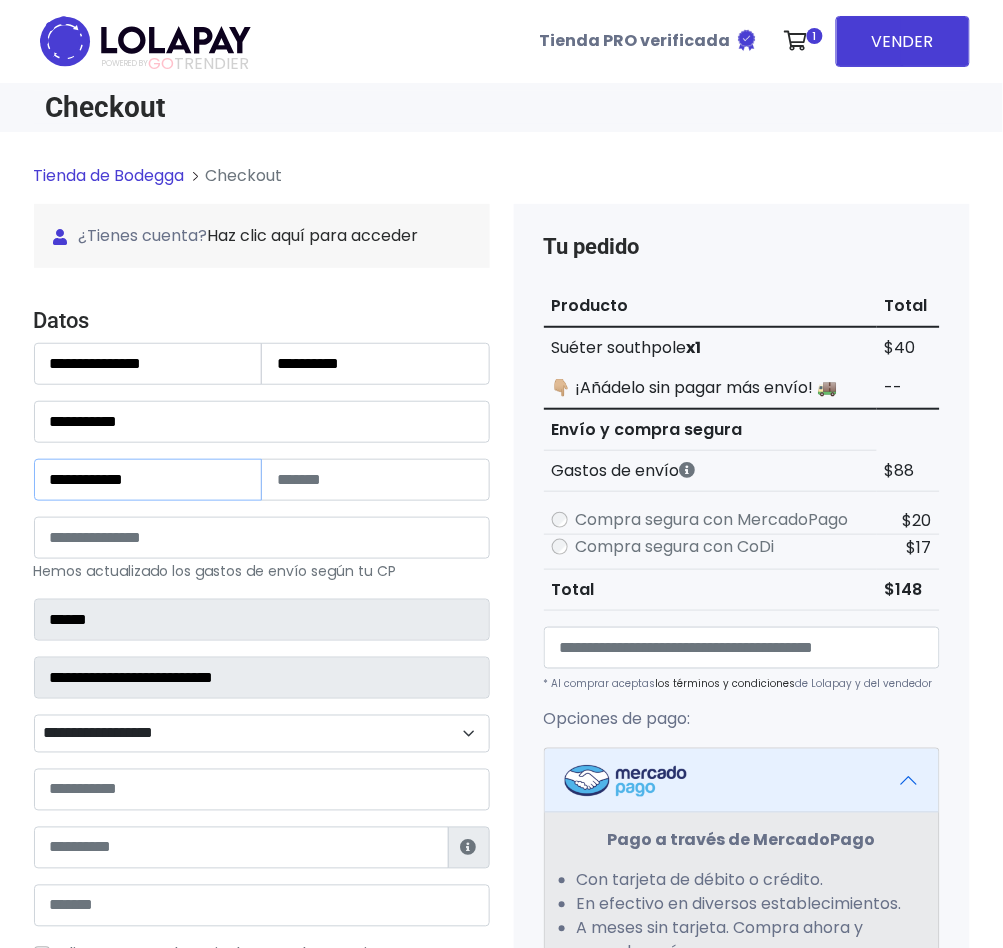select 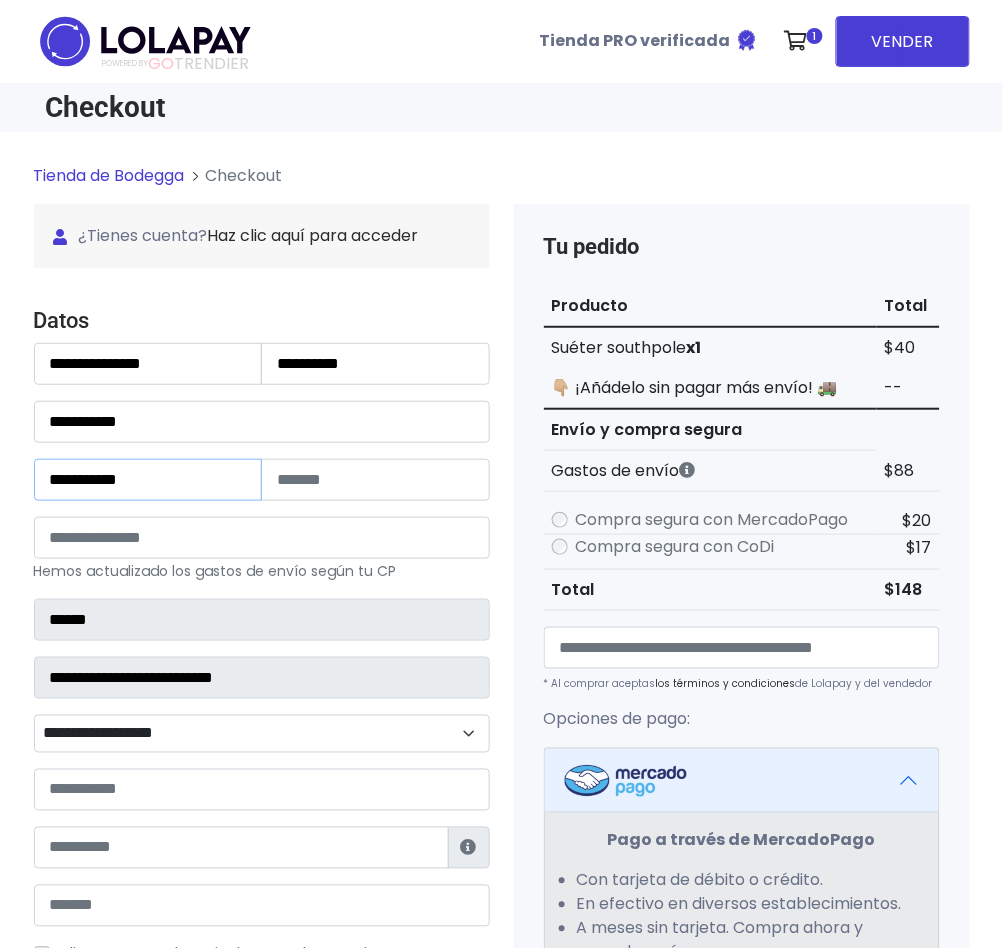 type on "**********" 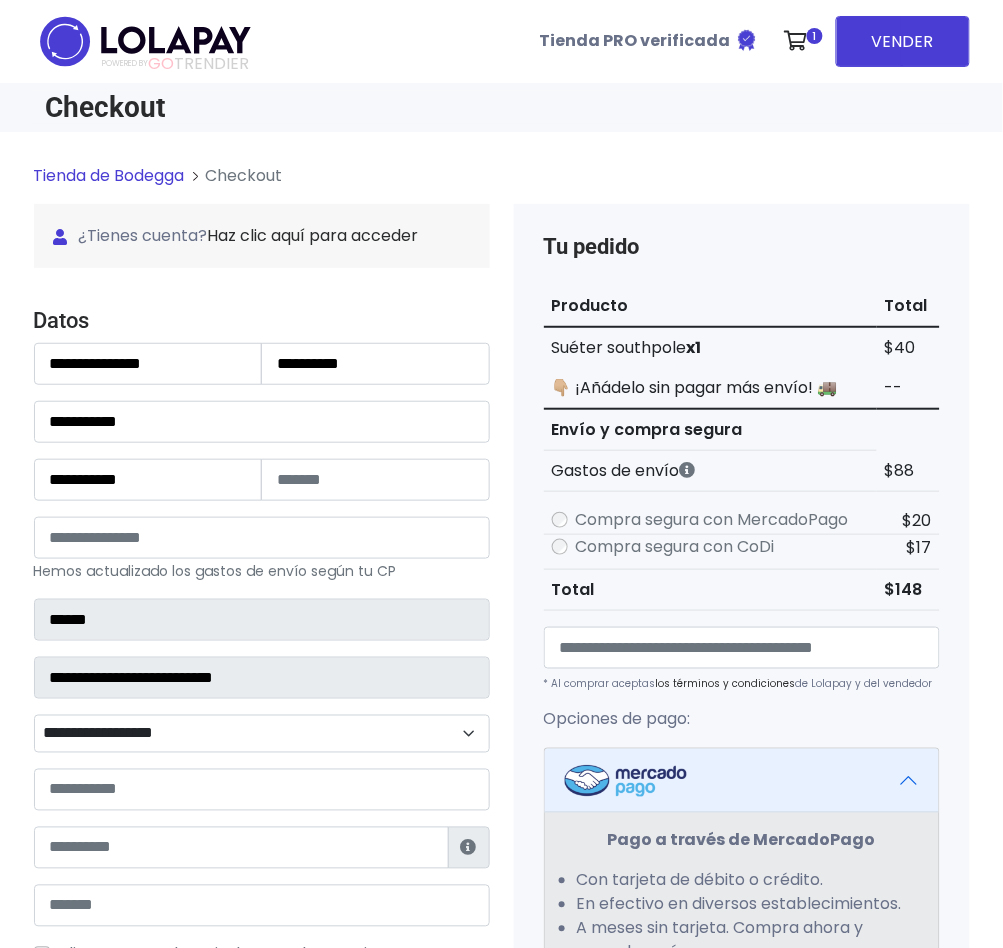 click on "**********" at bounding box center (262, 606) 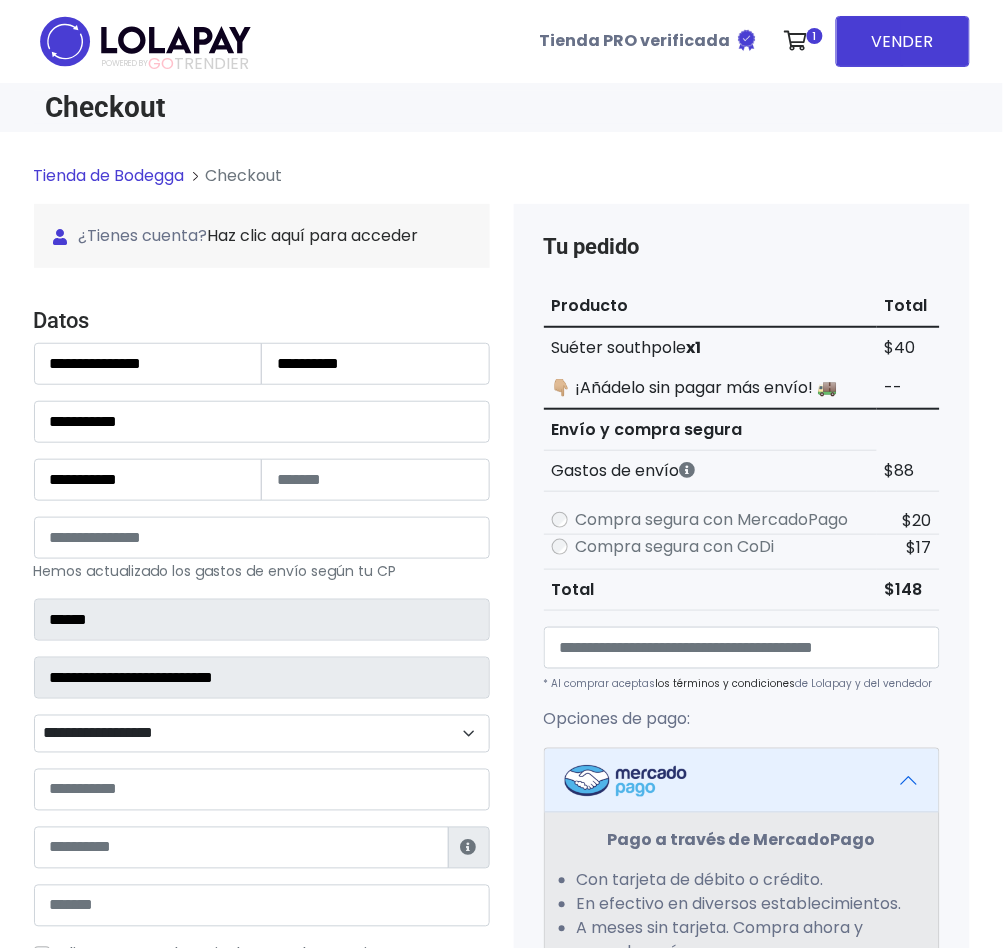 click on "**********" at bounding box center [262, 734] 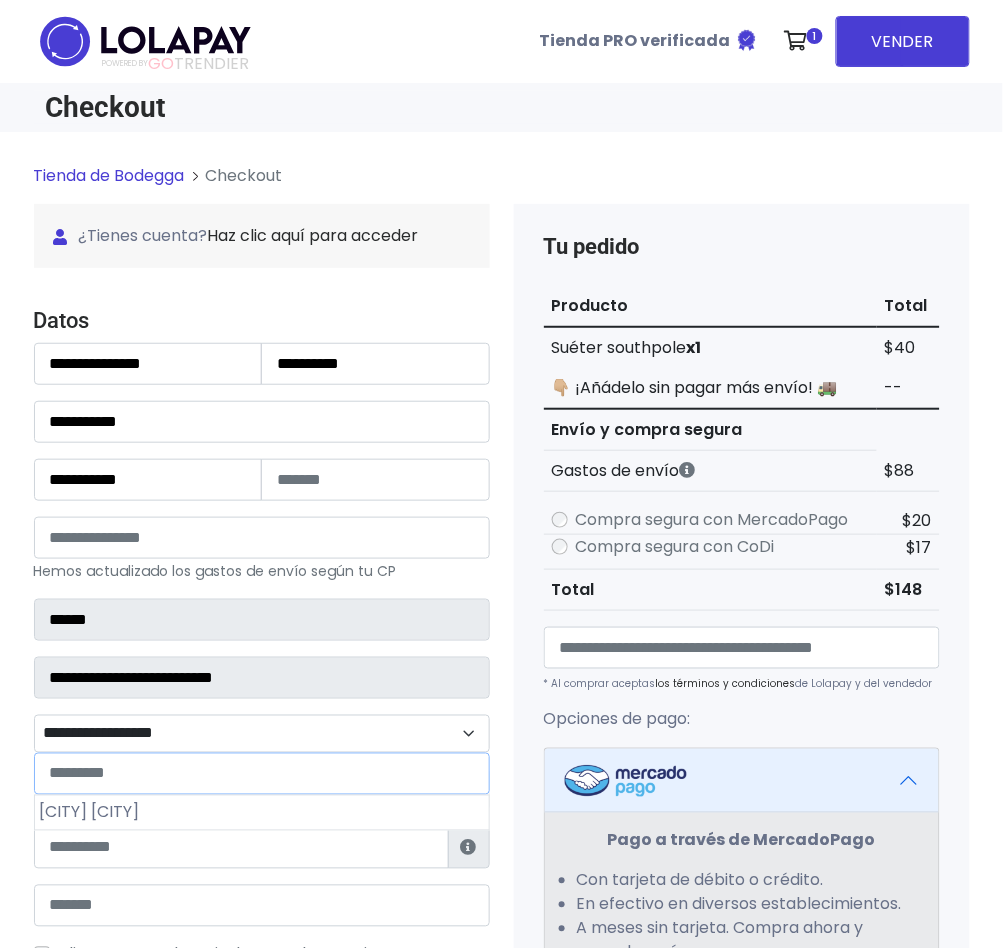scroll, scrollTop: 133, scrollLeft: 0, axis: vertical 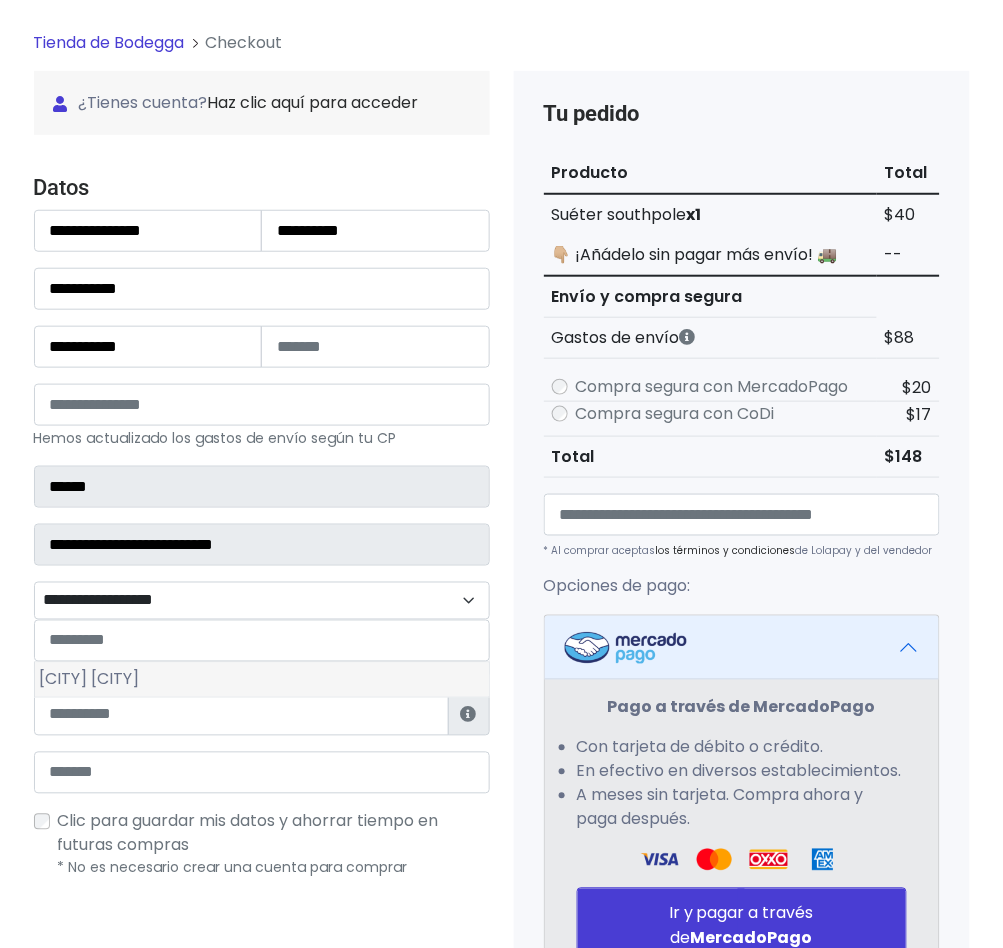 click on "San Miguel Xico" at bounding box center [262, 680] 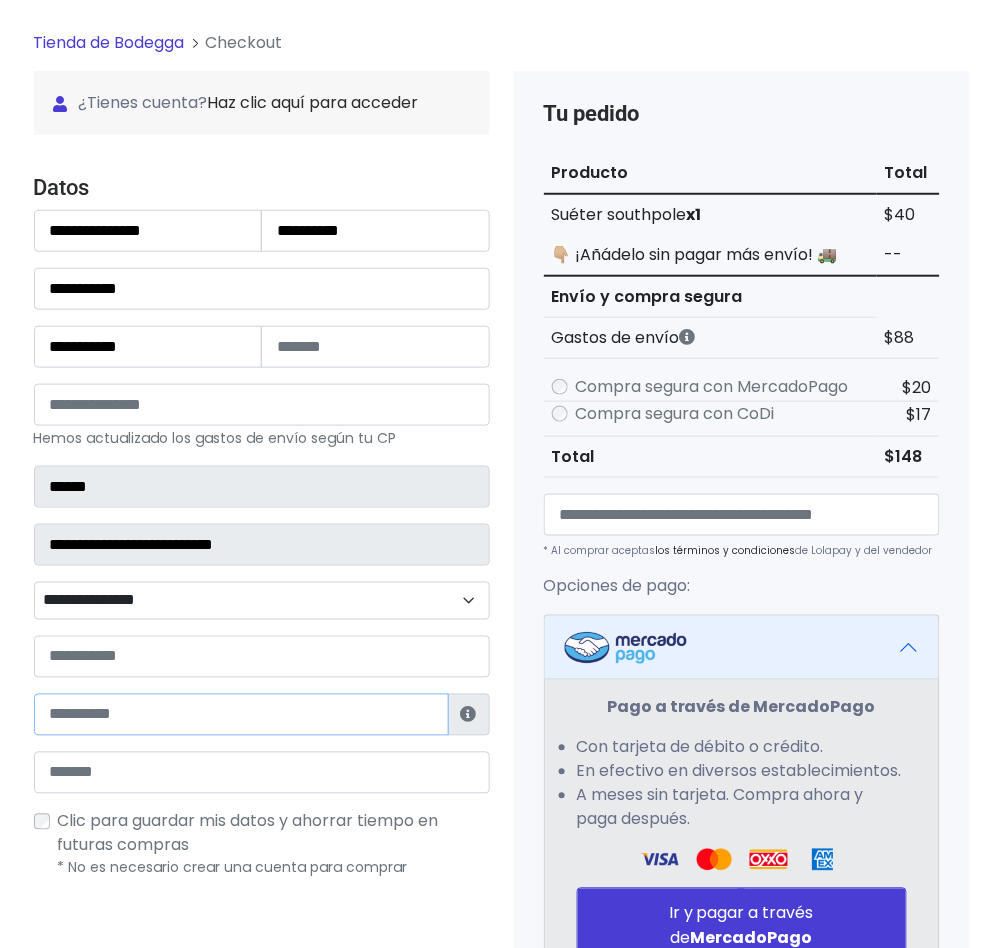 click at bounding box center (241, 715) 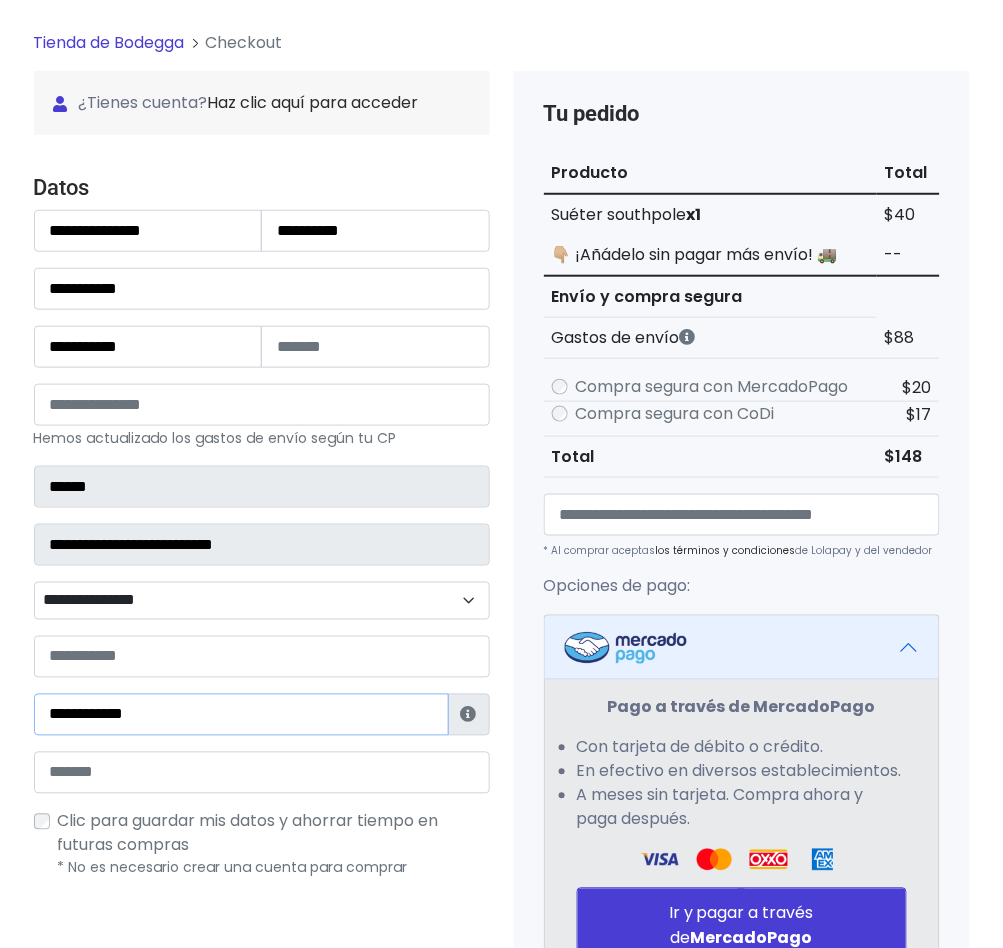 click on "**********" at bounding box center (241, 715) 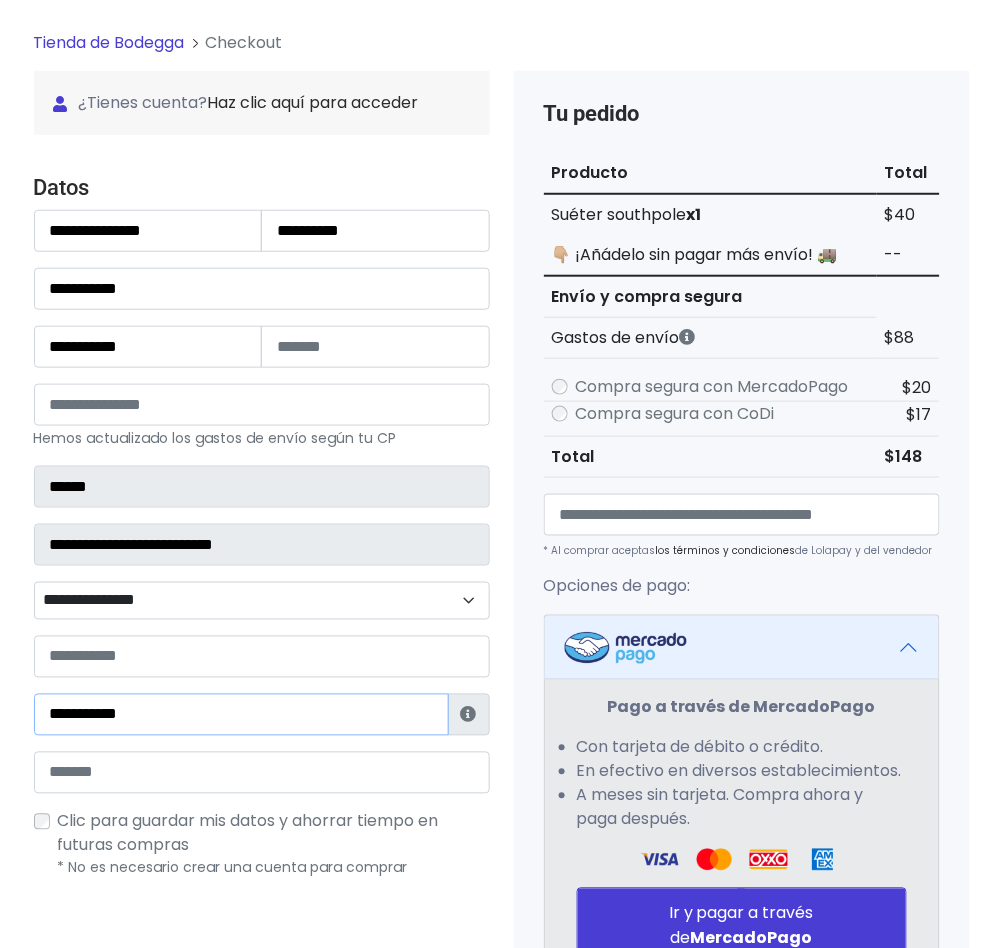 click on "**********" at bounding box center [241, 715] 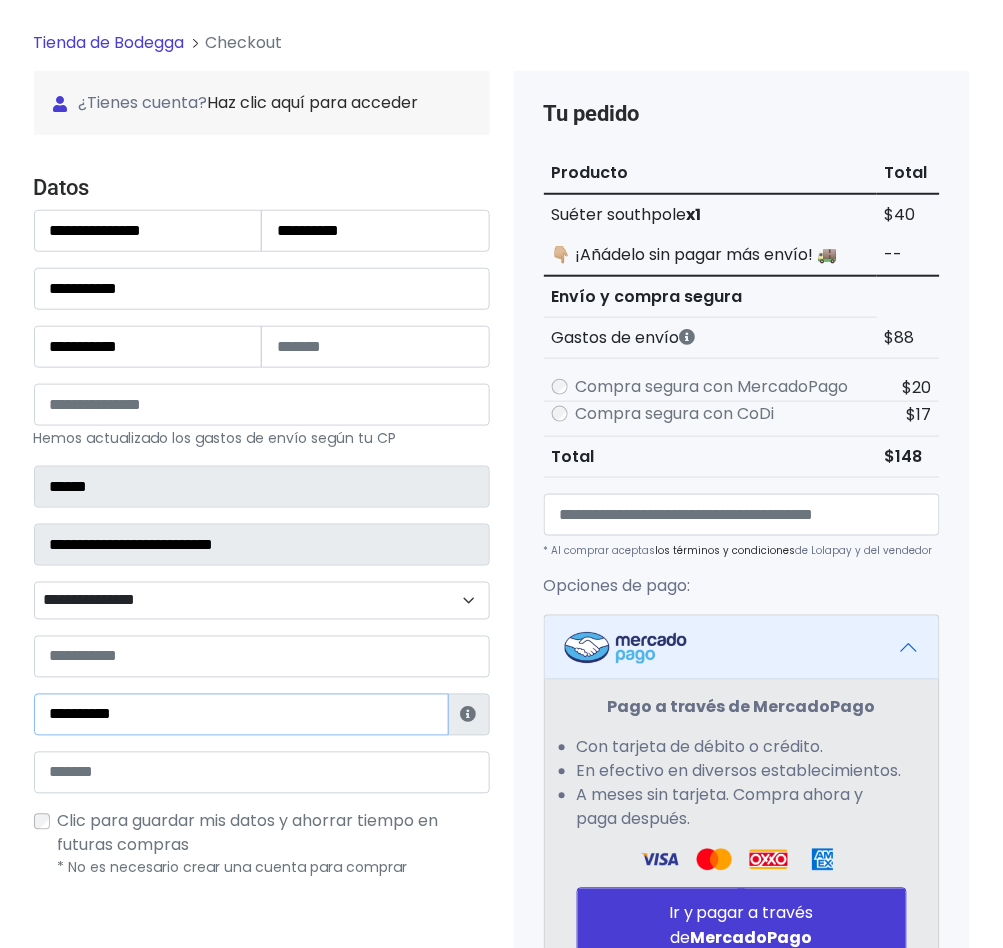 type on "**********" 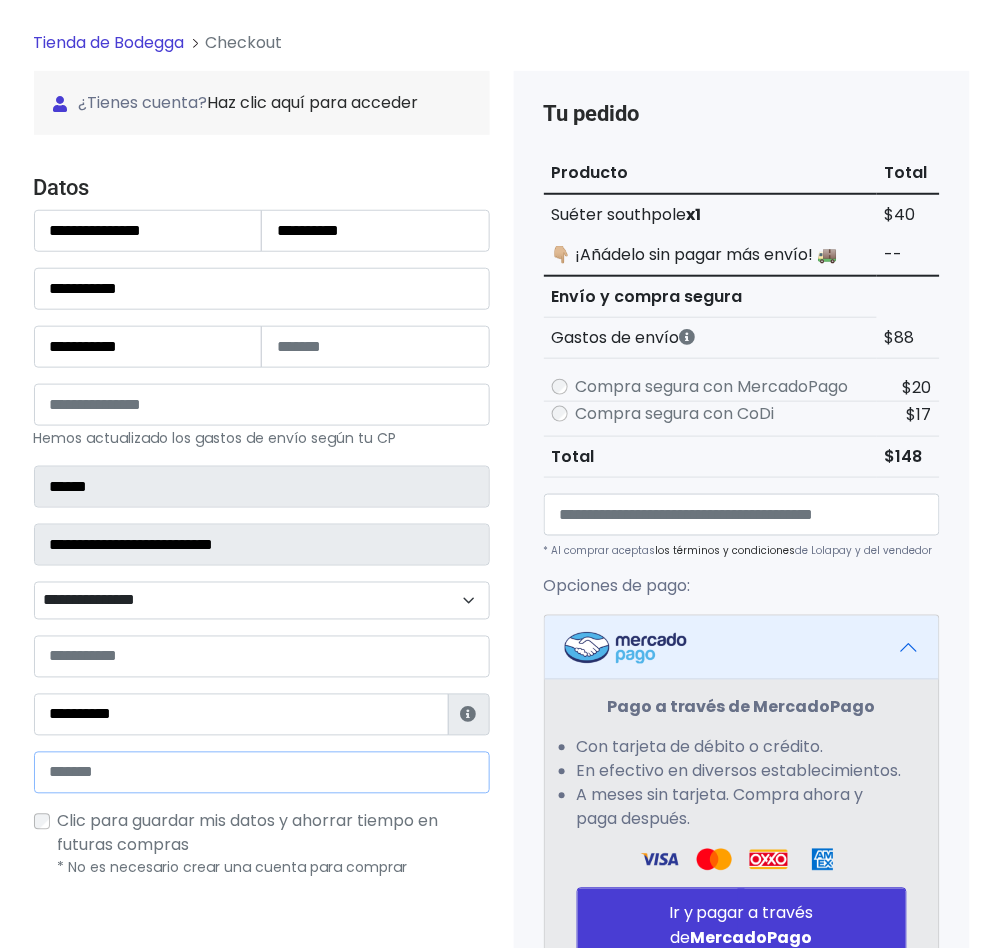 drag, startPoint x: 128, startPoint y: 789, endPoint x: 128, endPoint y: 778, distance: 11 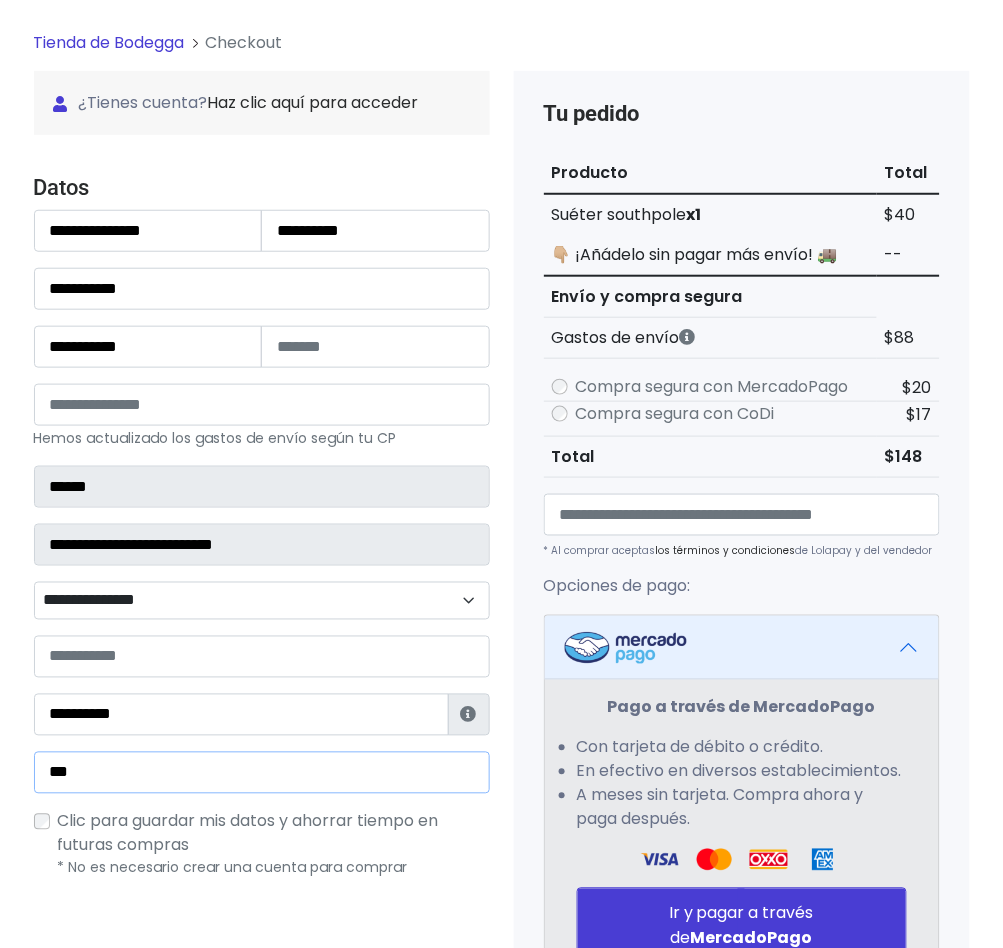 type on "**********" 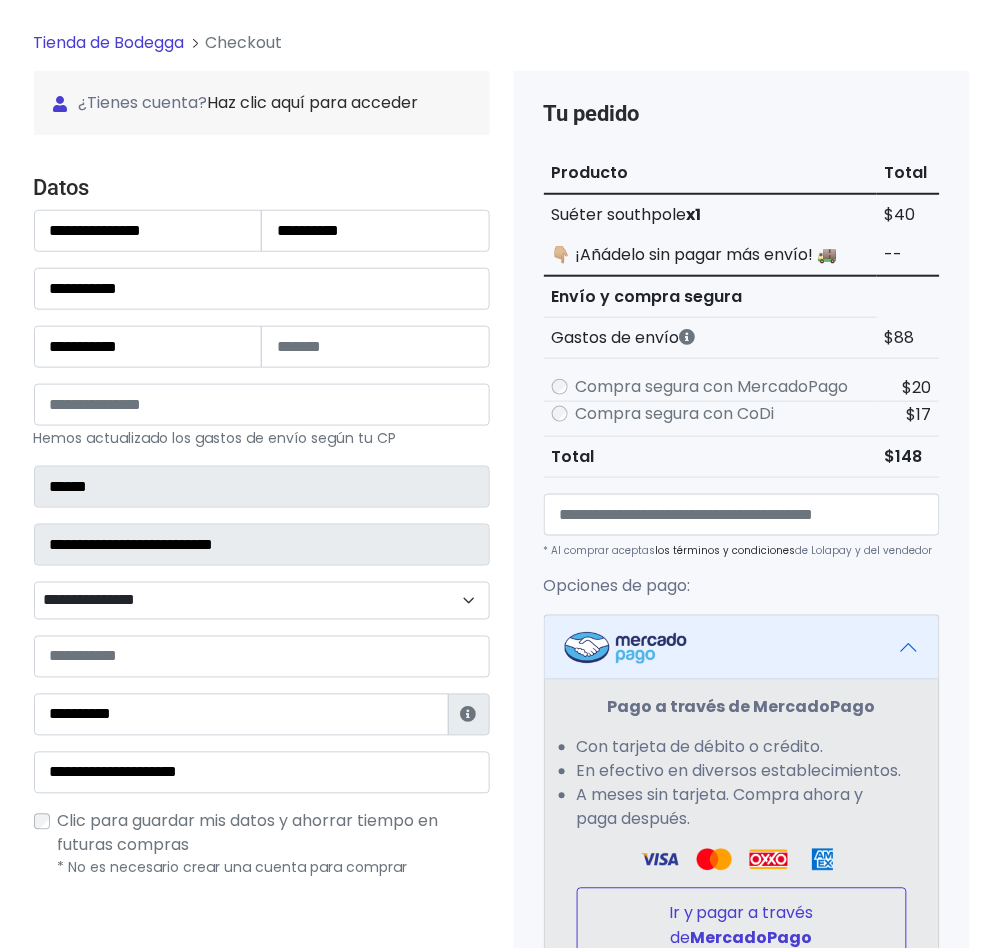 click on "Ir y pagar a través de  MercadoPago" at bounding box center [742, 926] 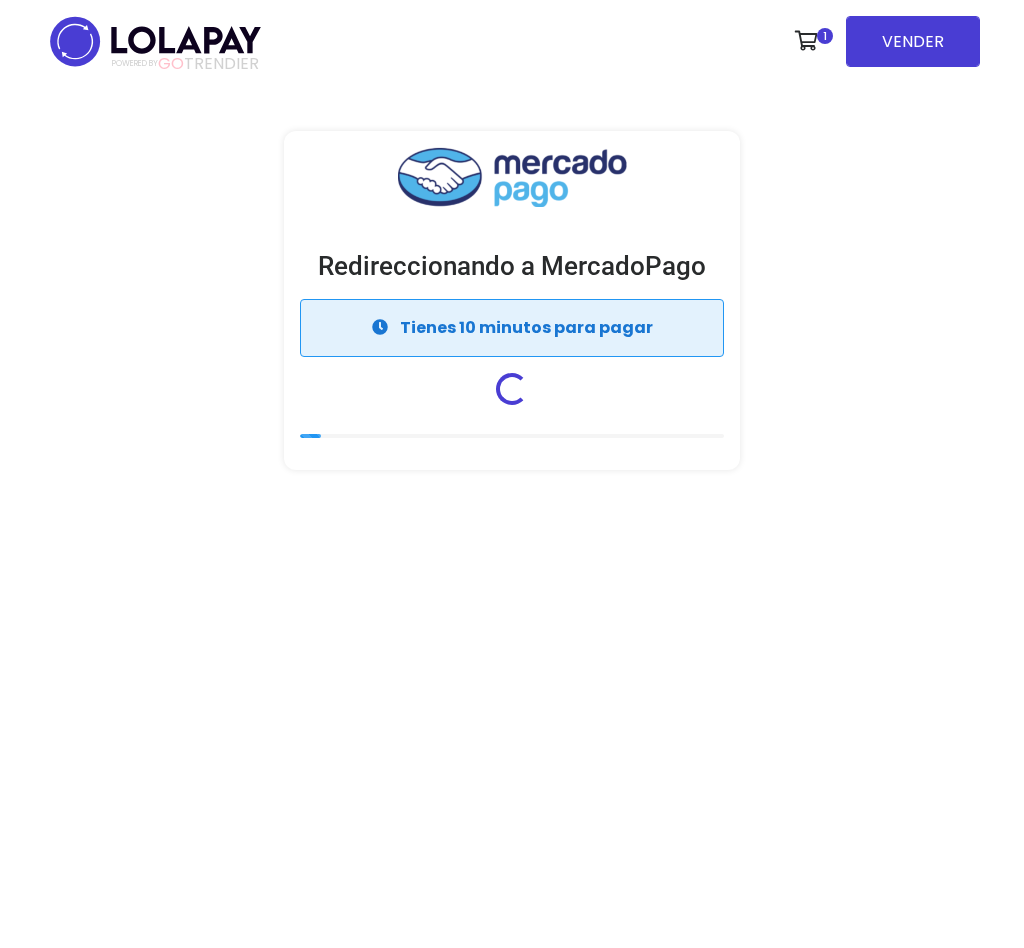 scroll, scrollTop: 0, scrollLeft: 0, axis: both 